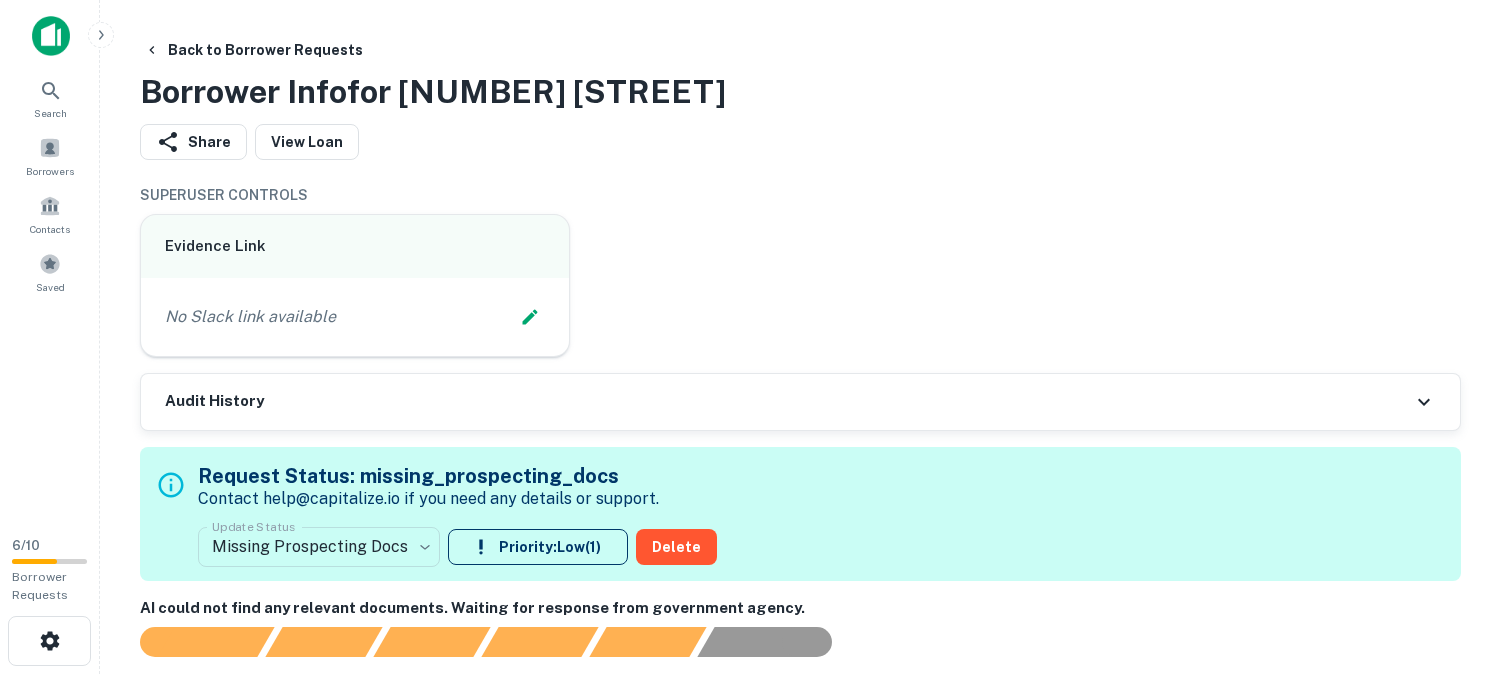 scroll, scrollTop: 0, scrollLeft: 0, axis: both 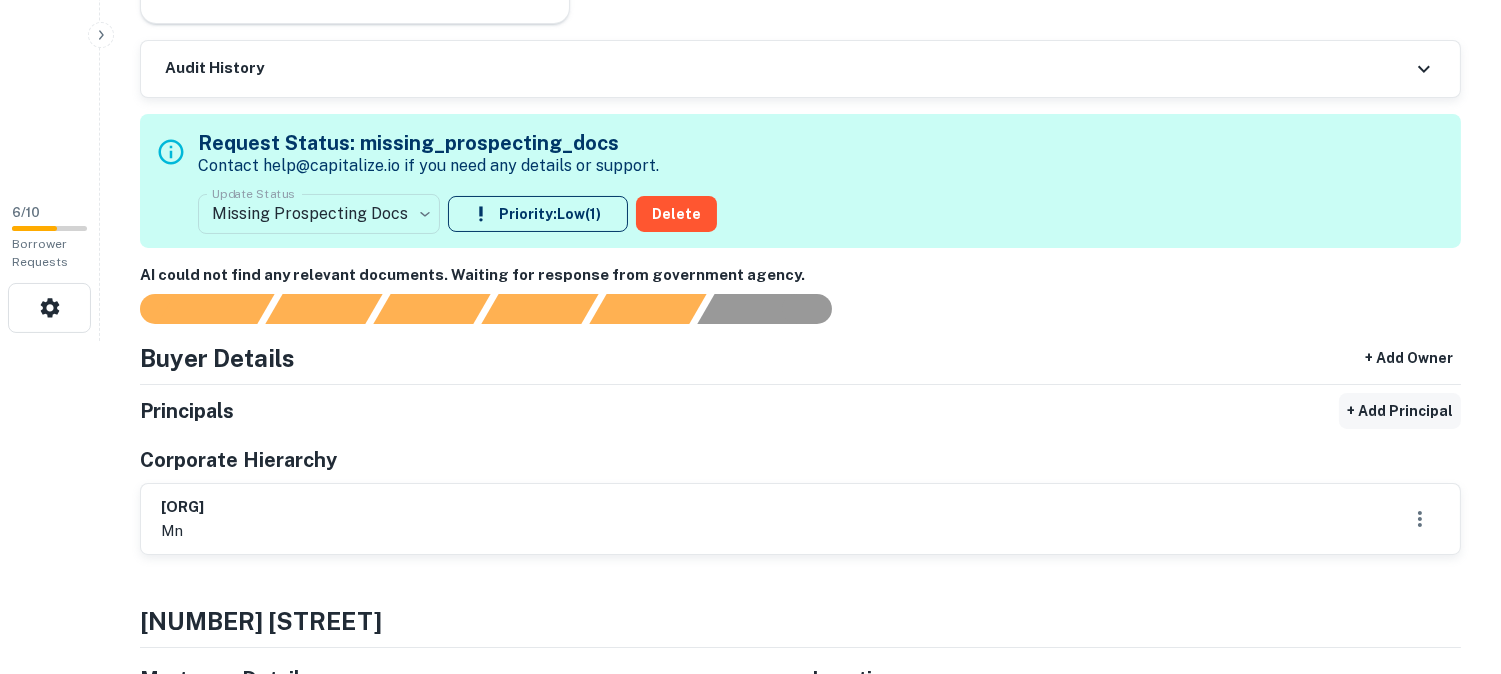 click on "+ Add Principal" at bounding box center (1400, 411) 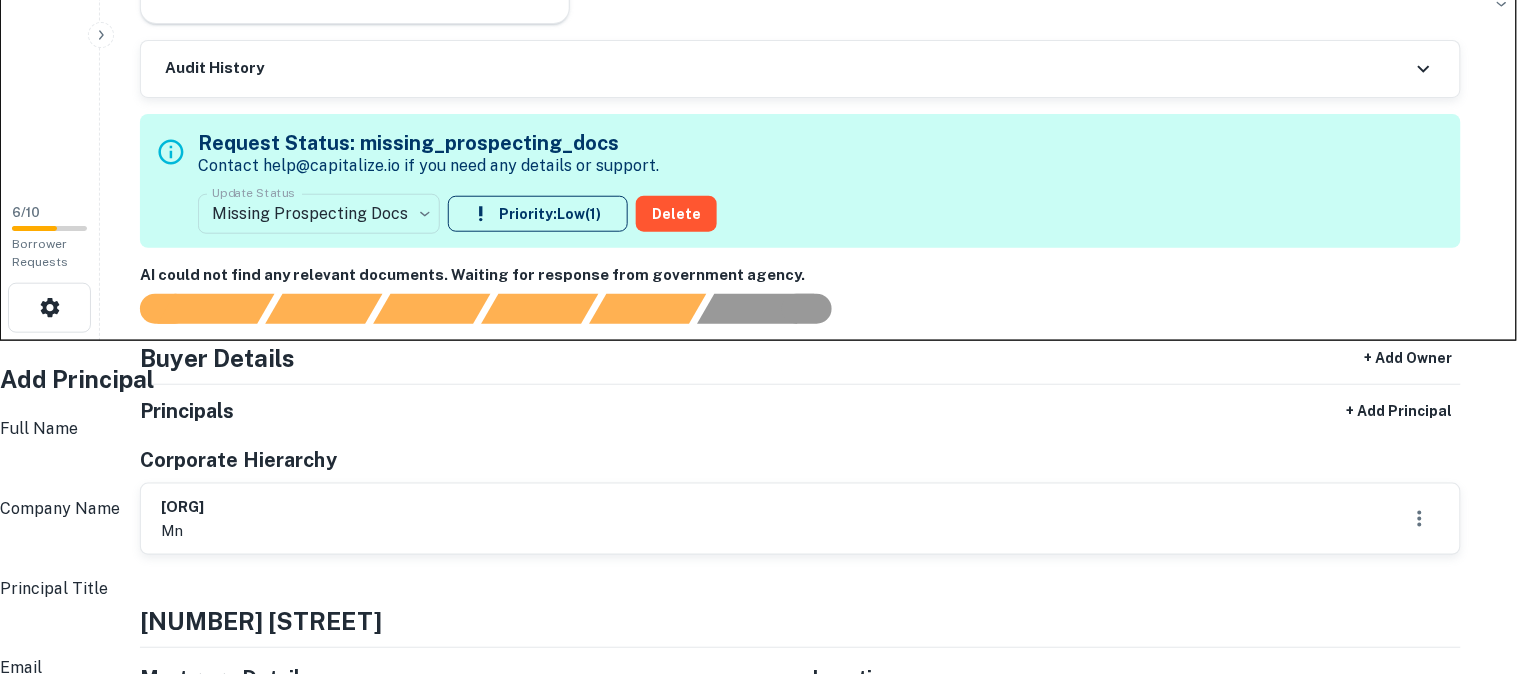 click on "Full Name" at bounding box center [764, 469] 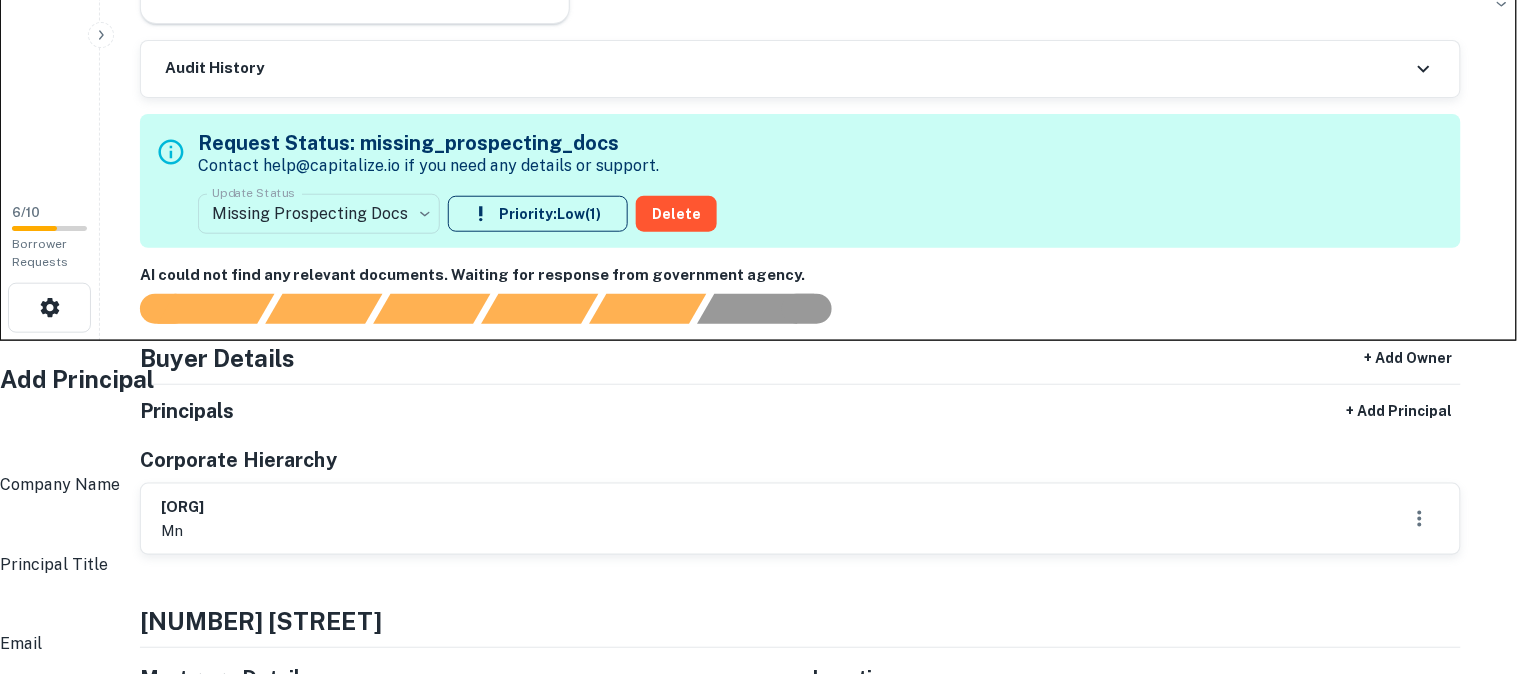 paste on "**********" 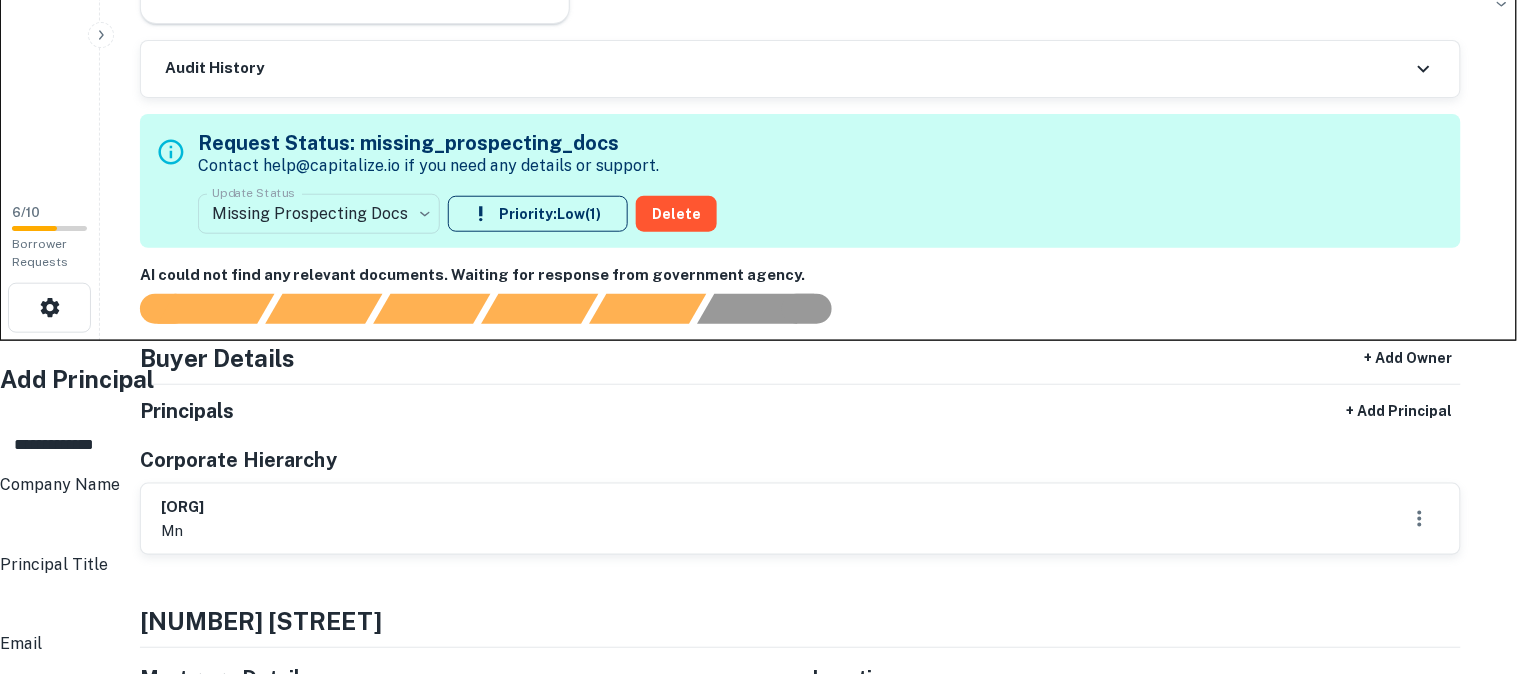 type on "**********" 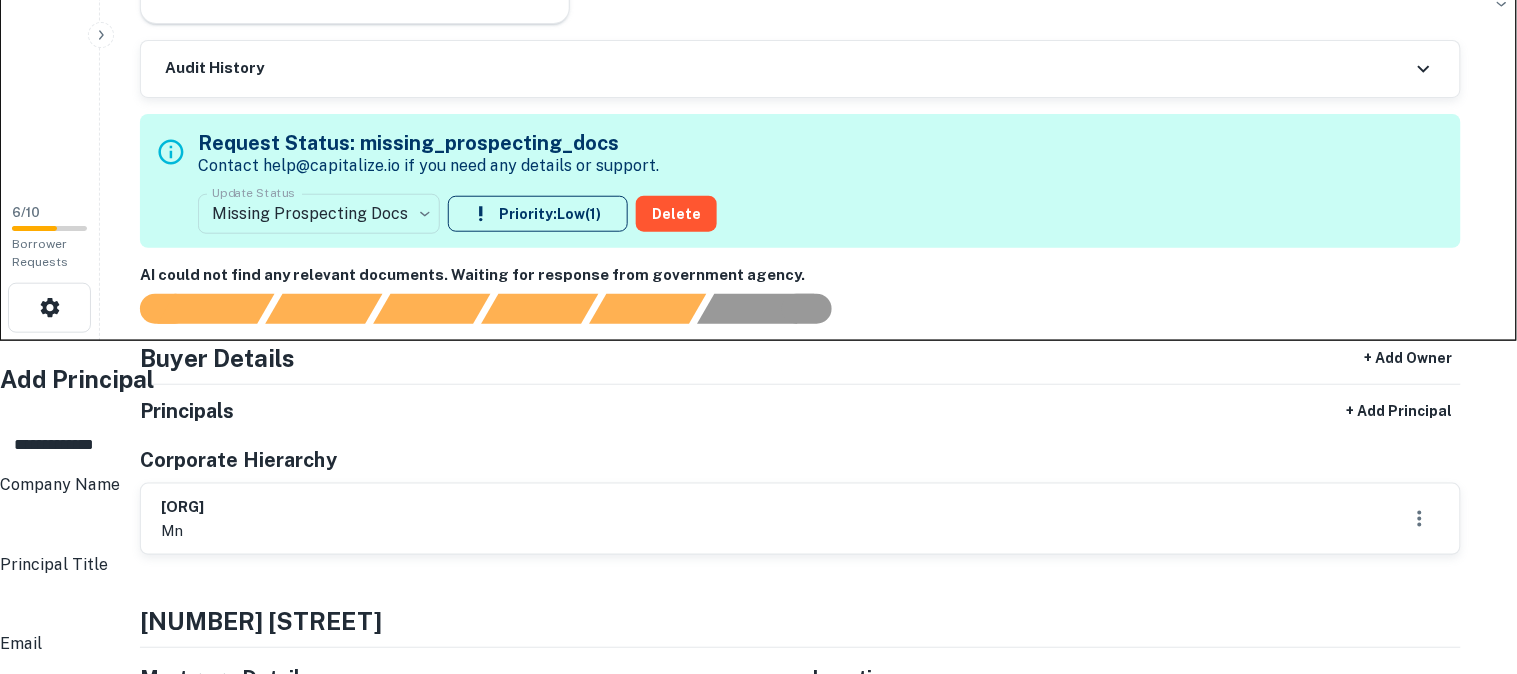 scroll, scrollTop: 222, scrollLeft: 0, axis: vertical 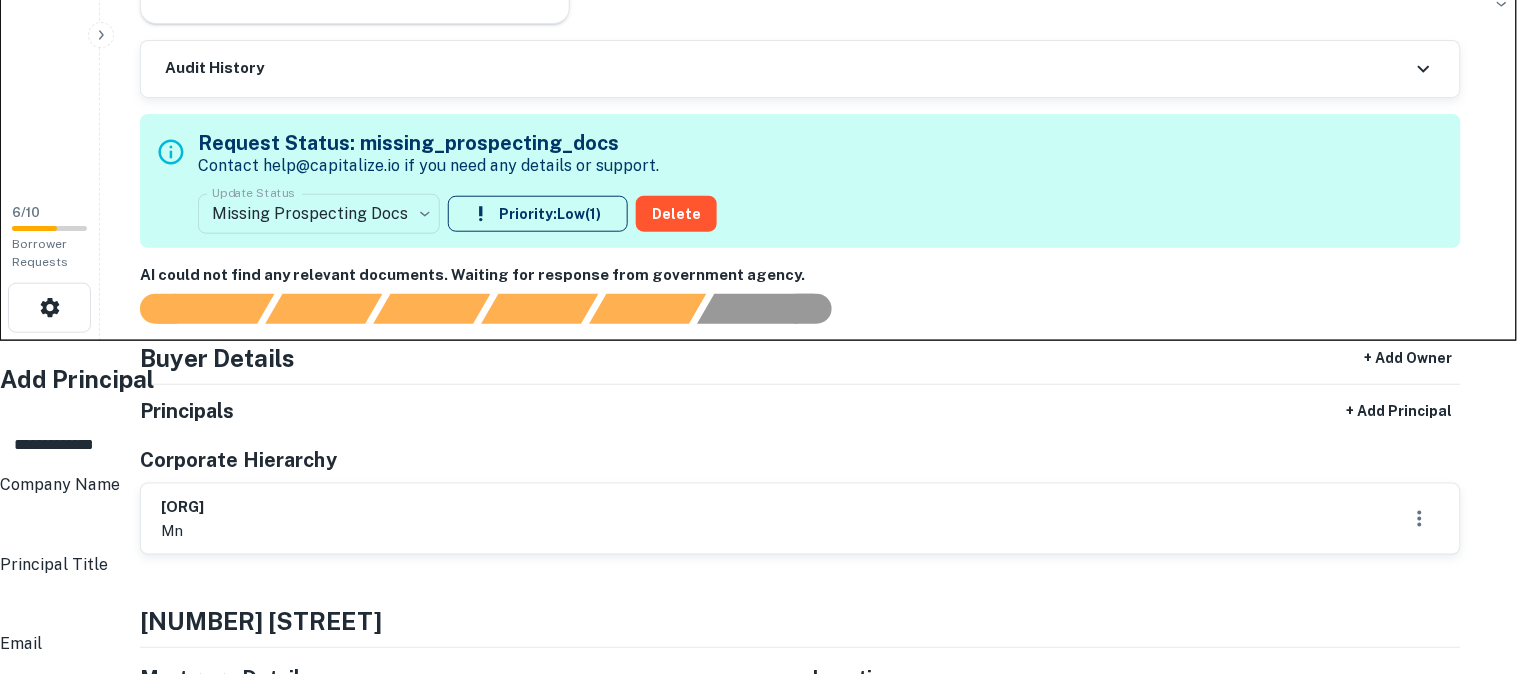 click on "Zip" at bounding box center (764, 1113) 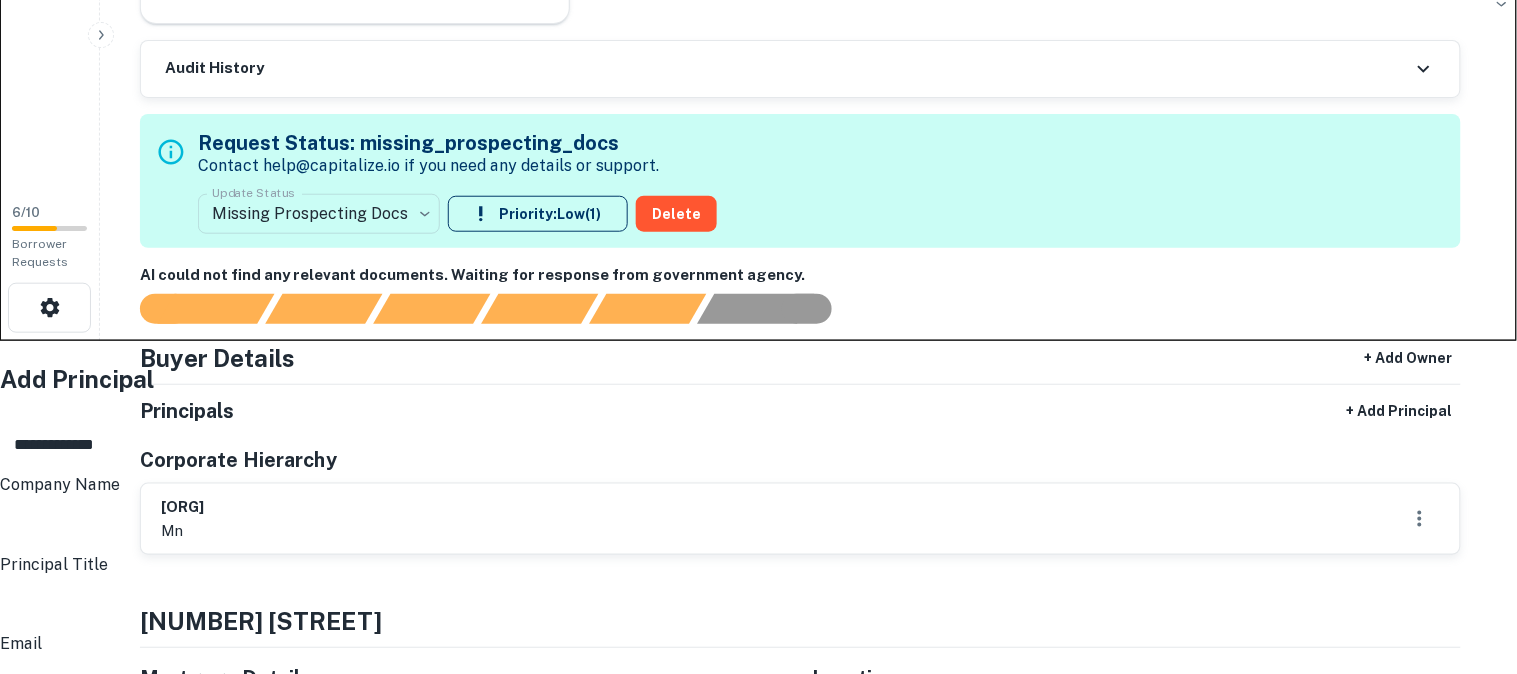 type on "**********" 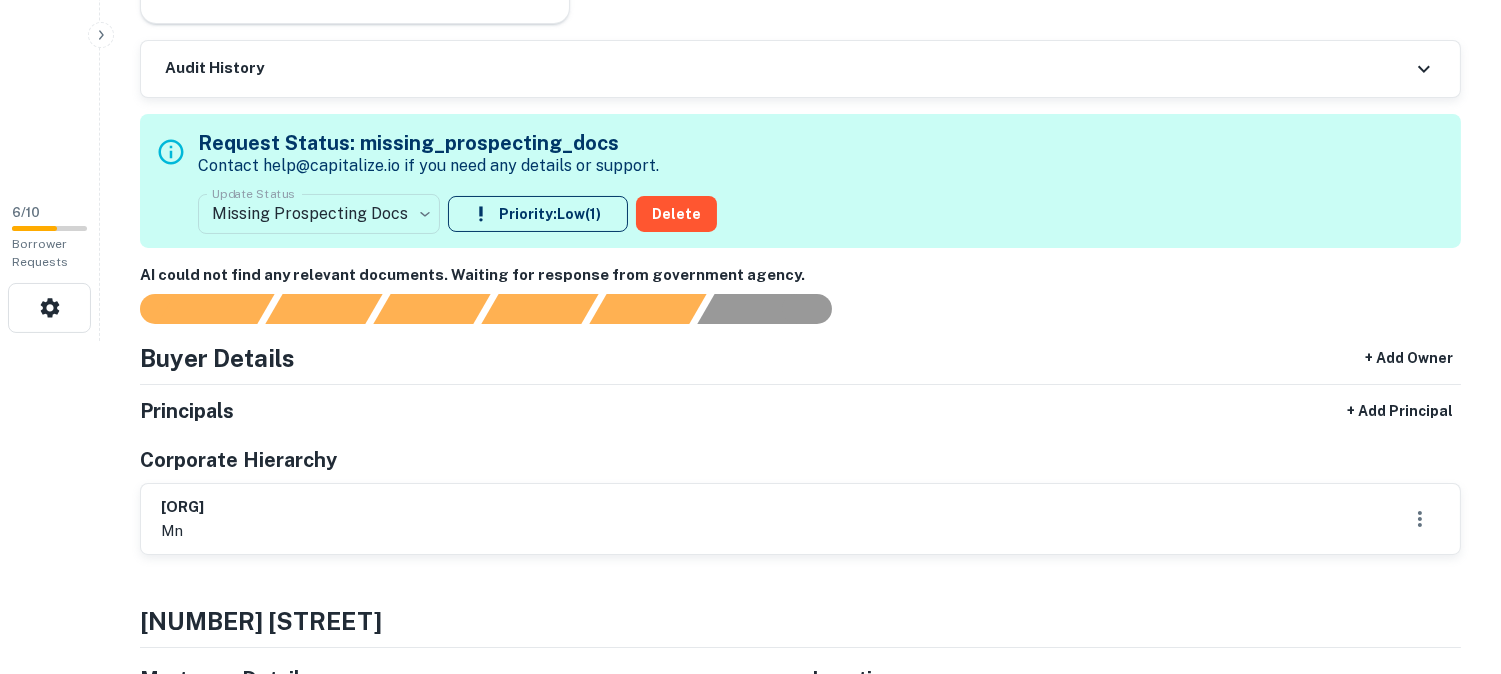 click on "**********" at bounding box center (750, 4) 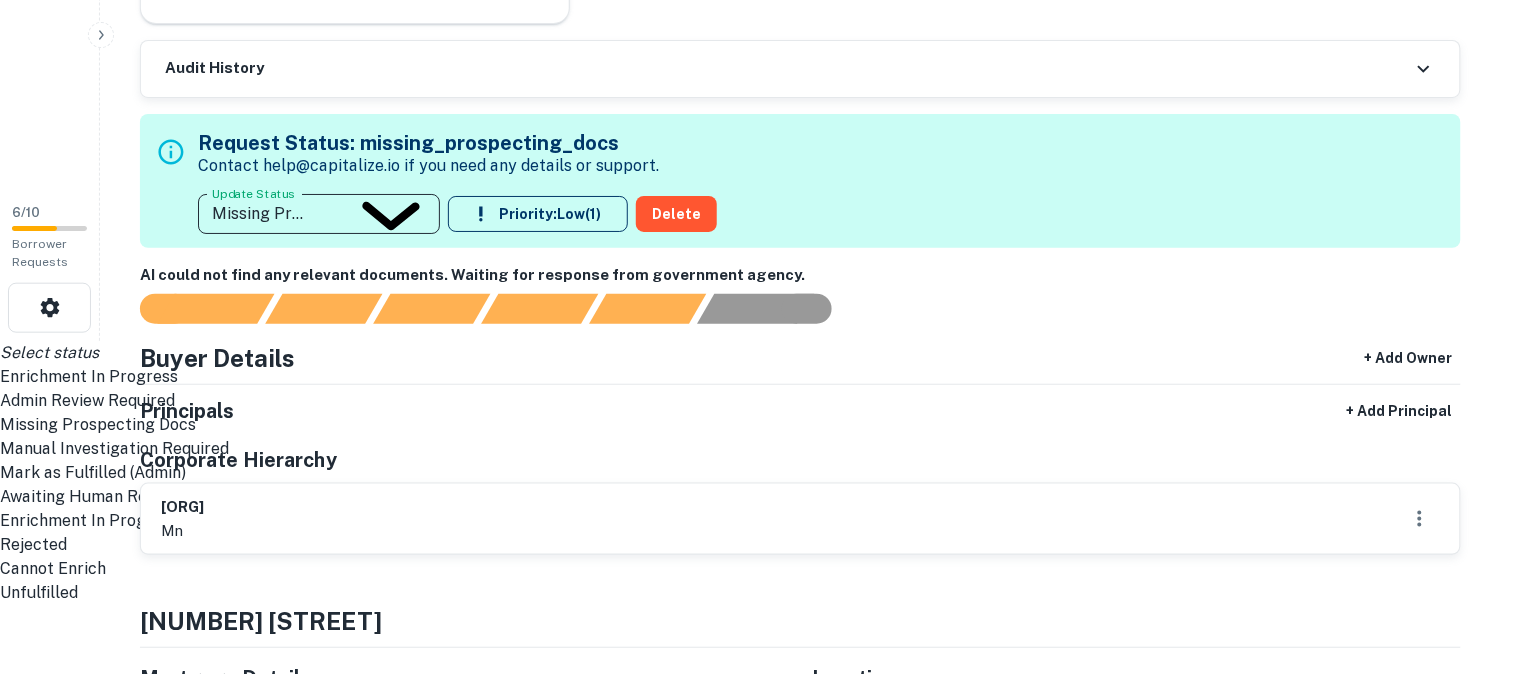 click at bounding box center (750, 341) 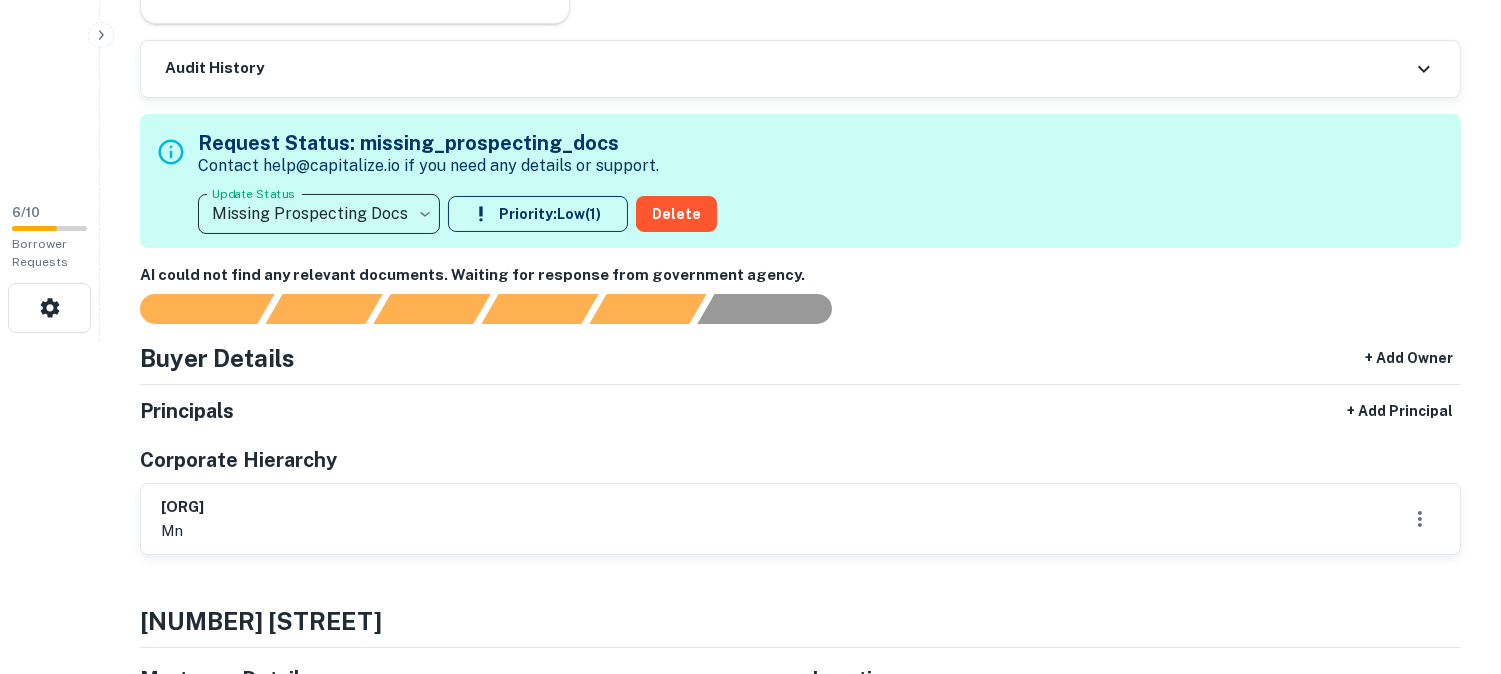 click on "**********" at bounding box center (750, 4) 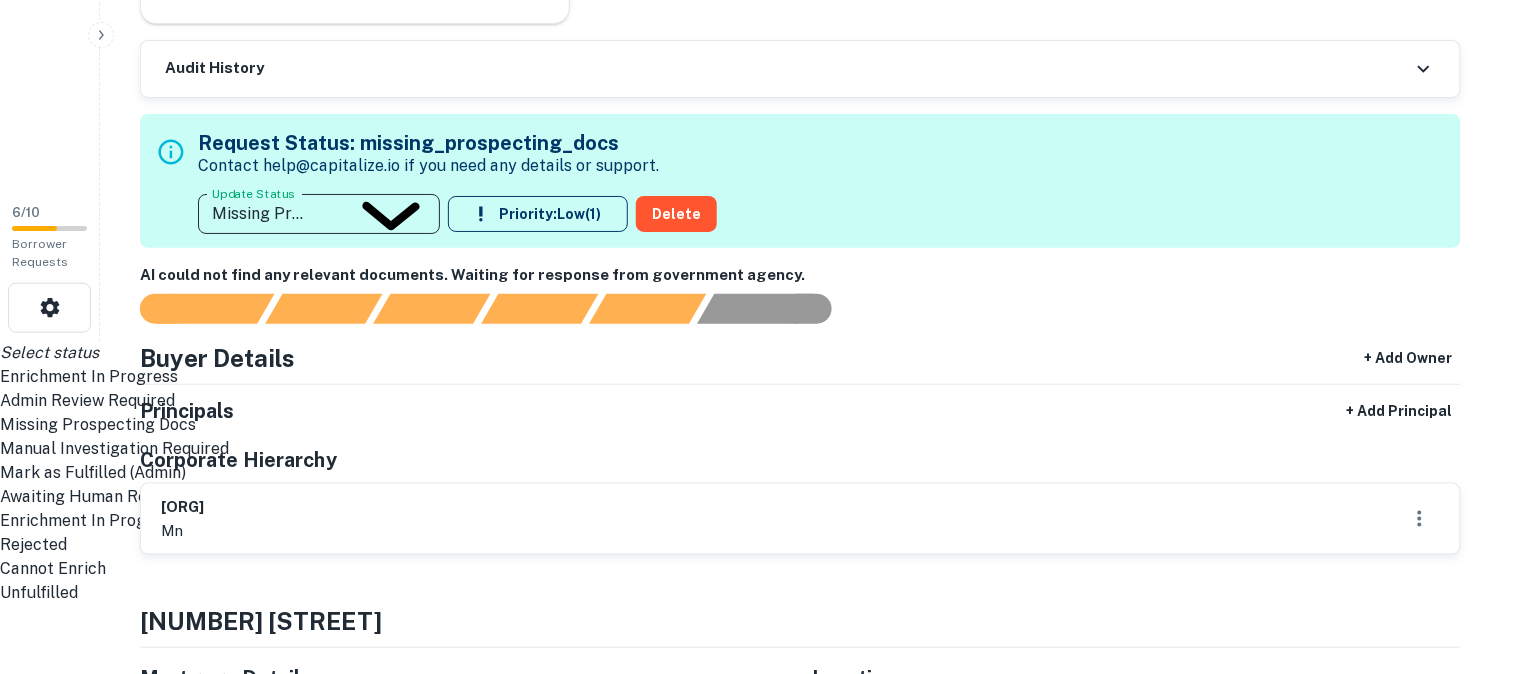 click on "Admin Review Required" at bounding box center (750, 401) 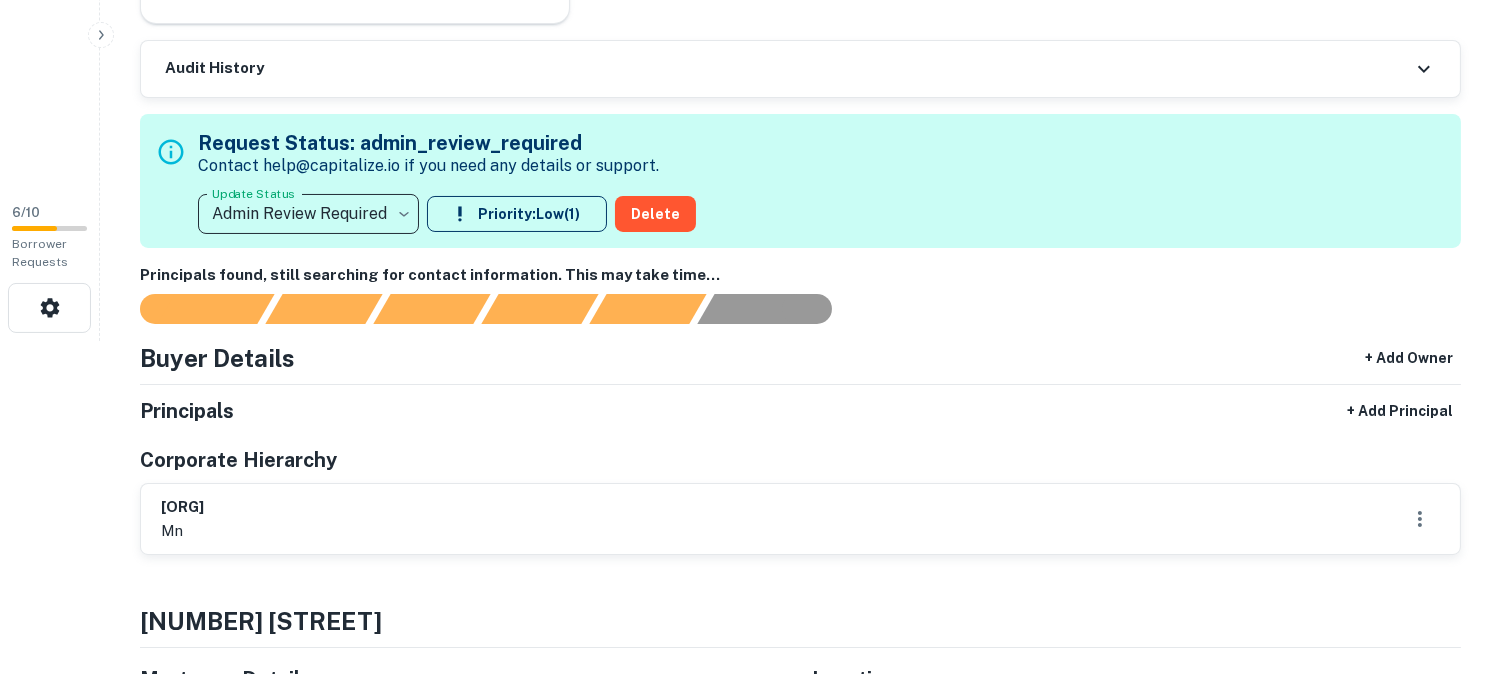 click on "Buyer Details + Add Owner Principals + Add Principal Corporate Hierarchy [ORG] [STATE]" at bounding box center [800, 447] 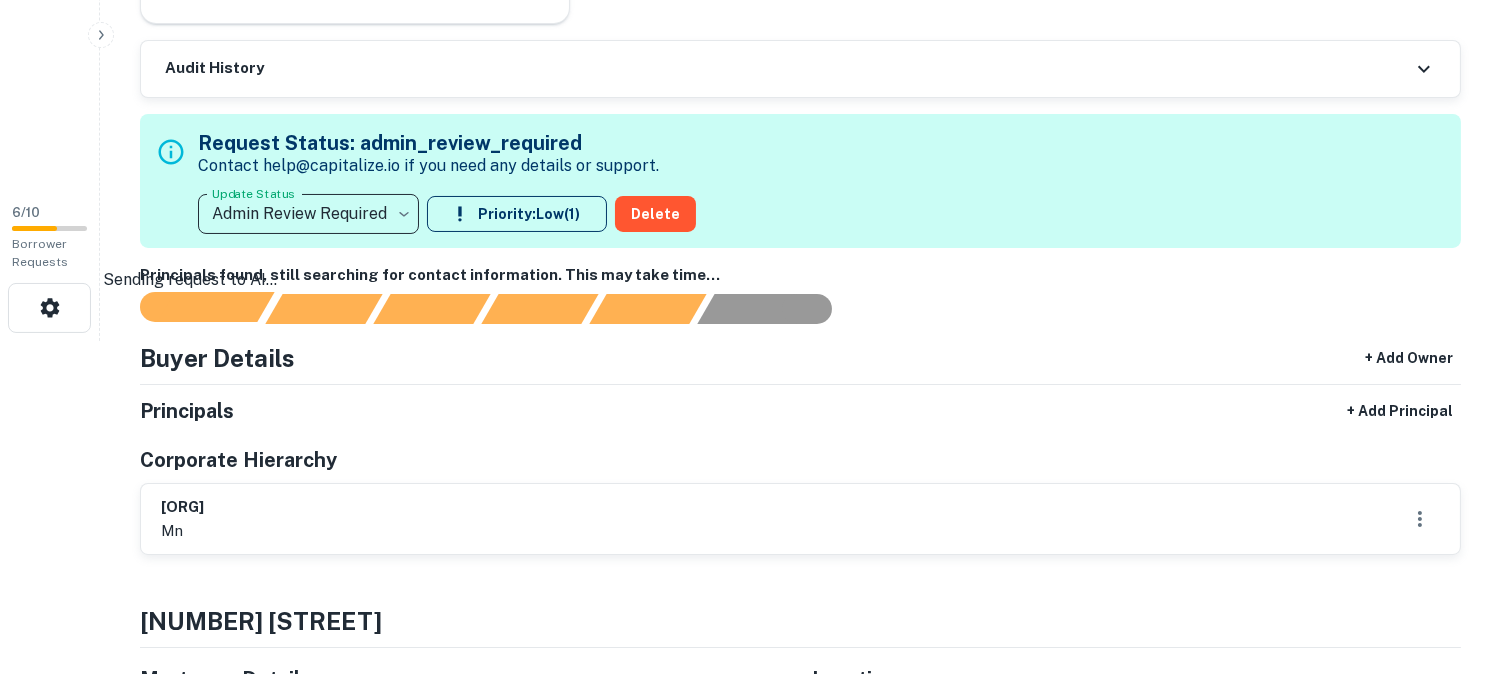 click at bounding box center (191, 307) 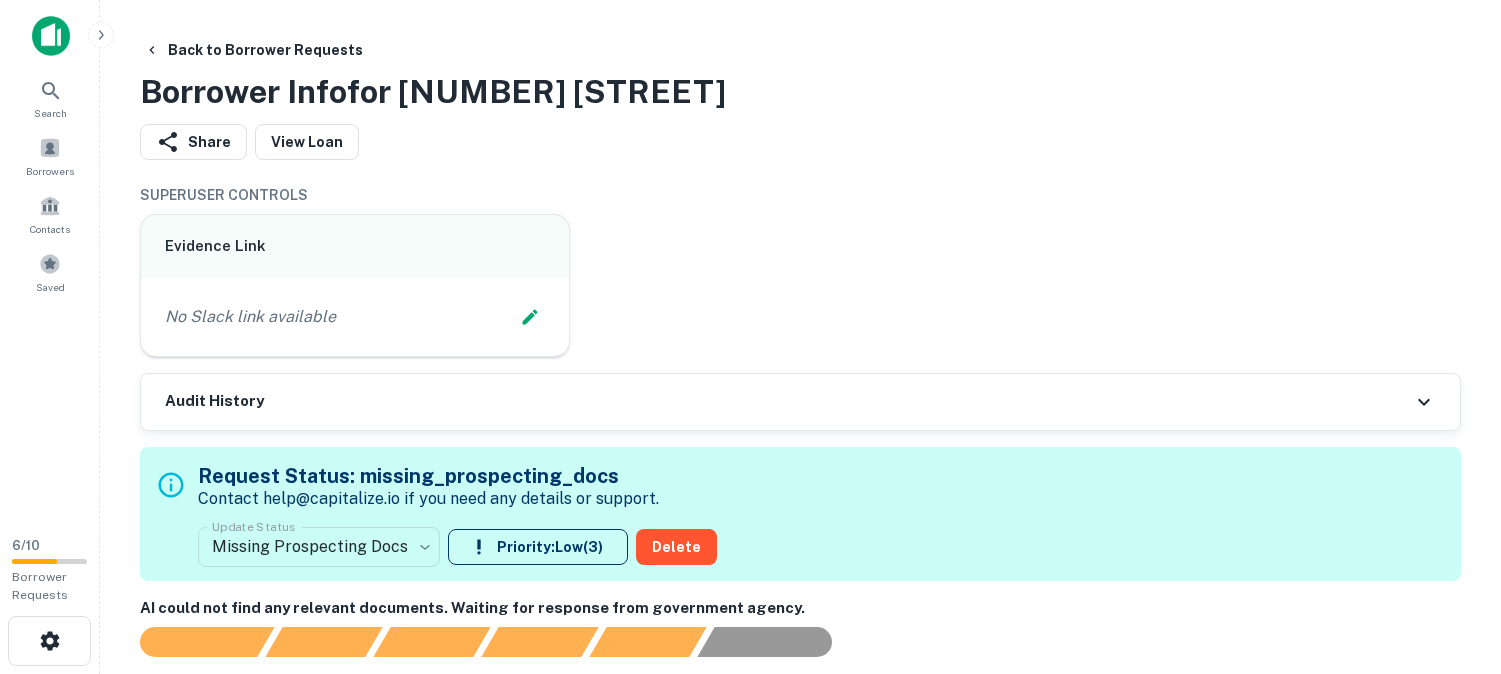 scroll, scrollTop: 0, scrollLeft: 0, axis: both 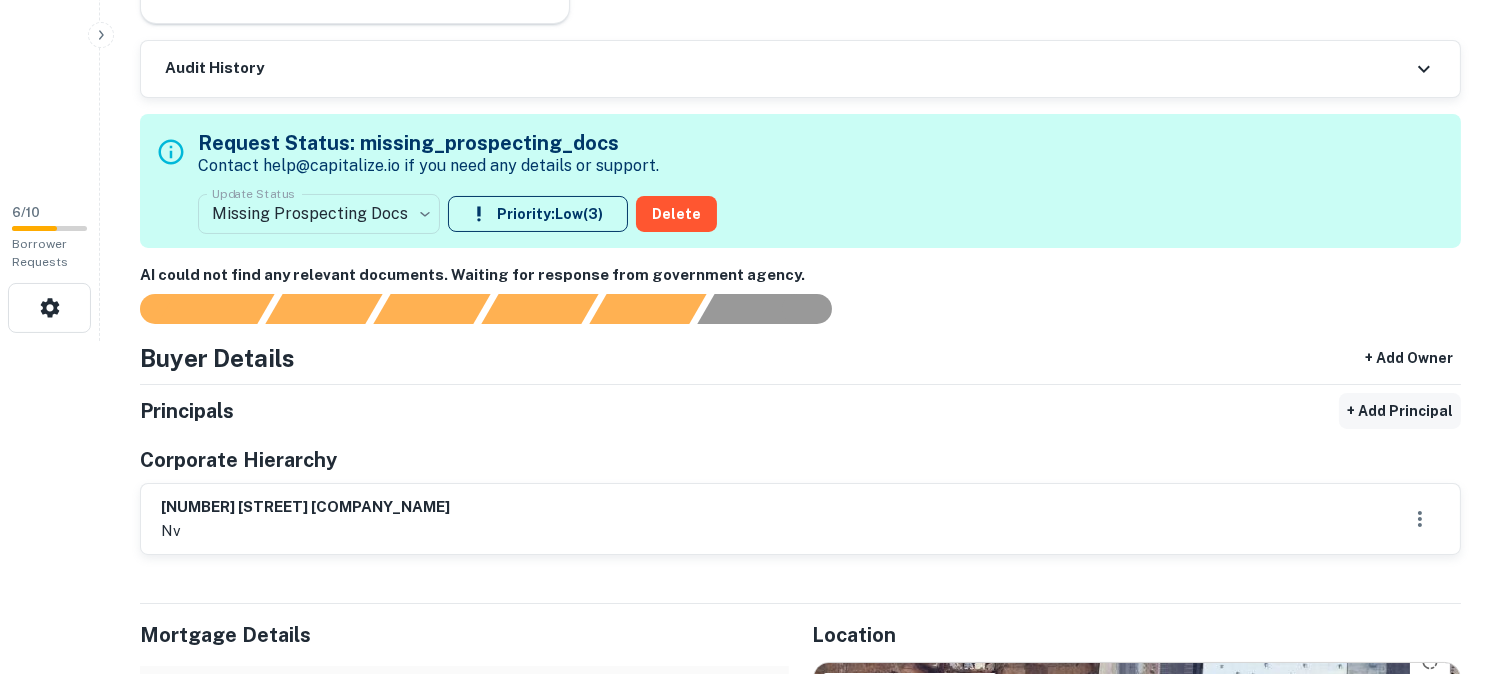 click on "+ Add Principal" at bounding box center [1400, 411] 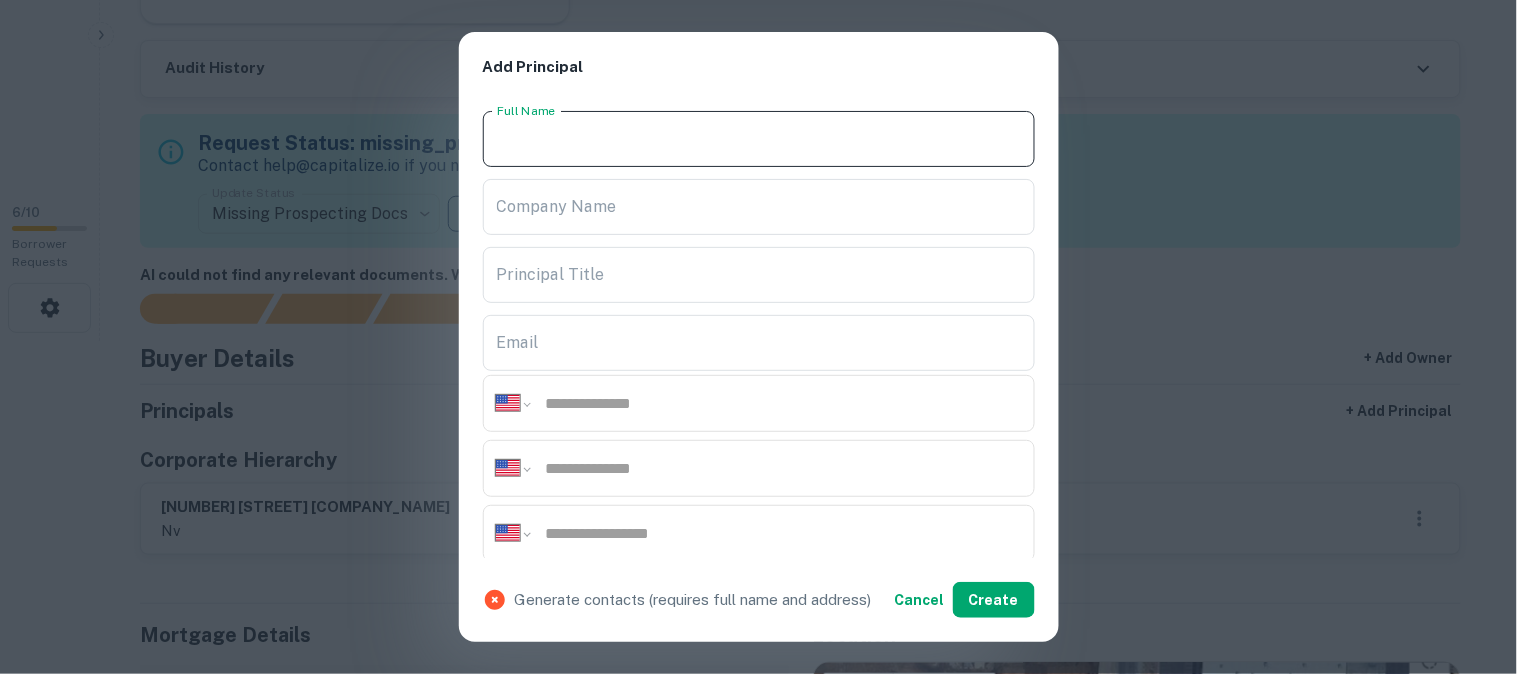 click on "Full Name" at bounding box center (759, 139) 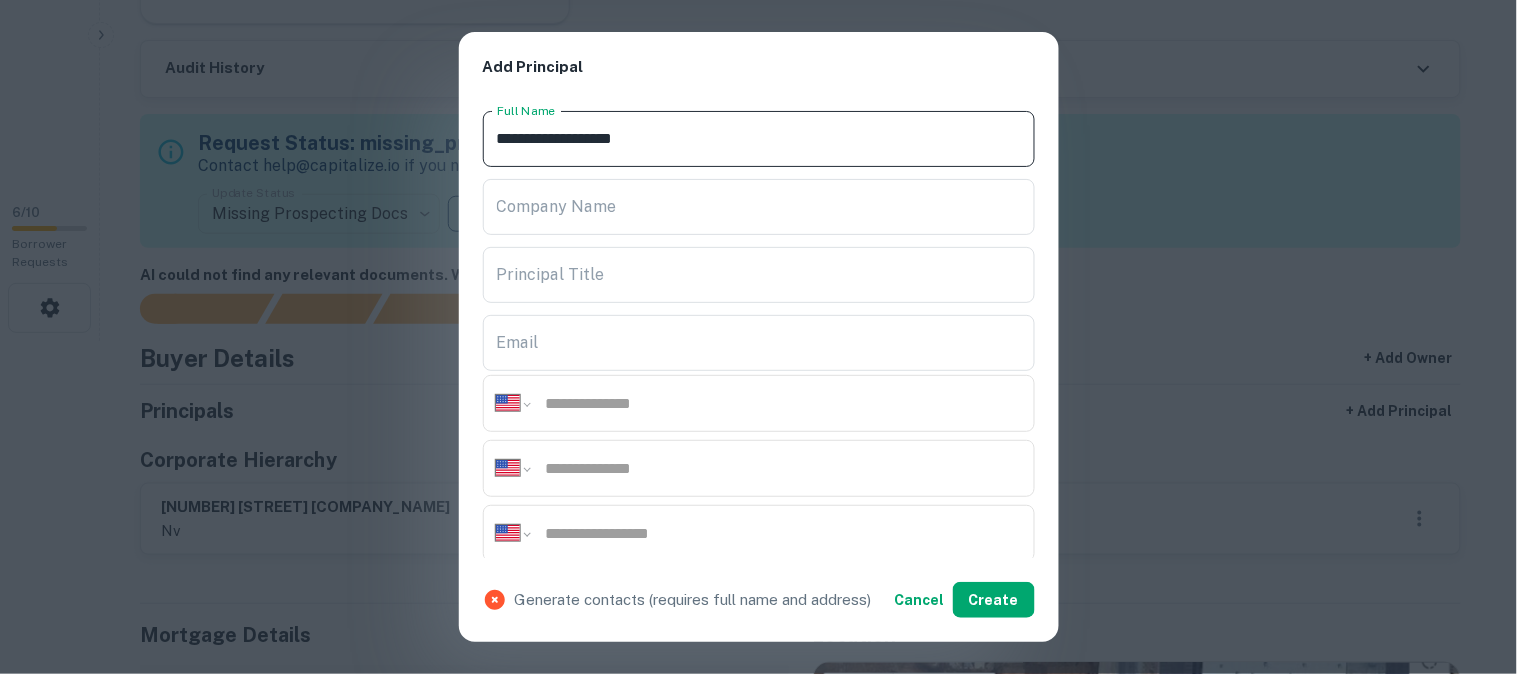 type on "**********" 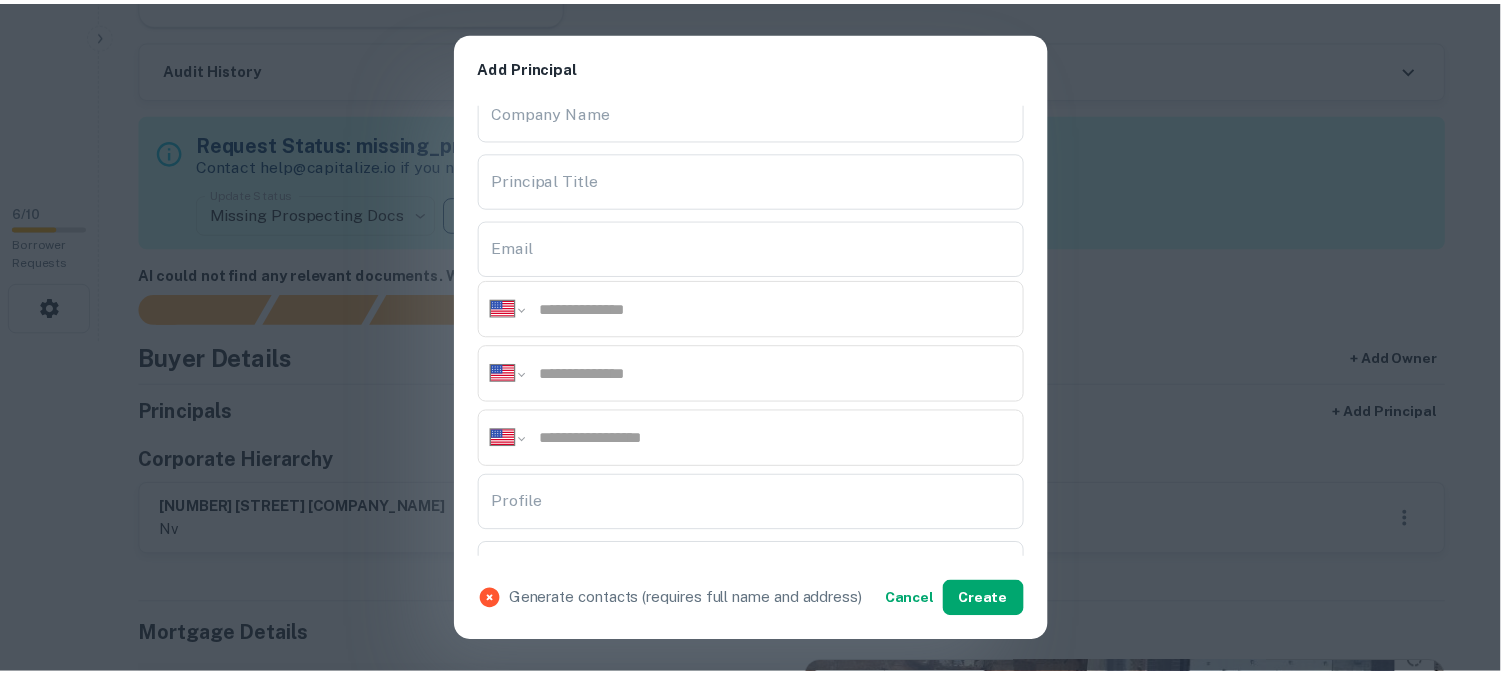 scroll, scrollTop: 333, scrollLeft: 0, axis: vertical 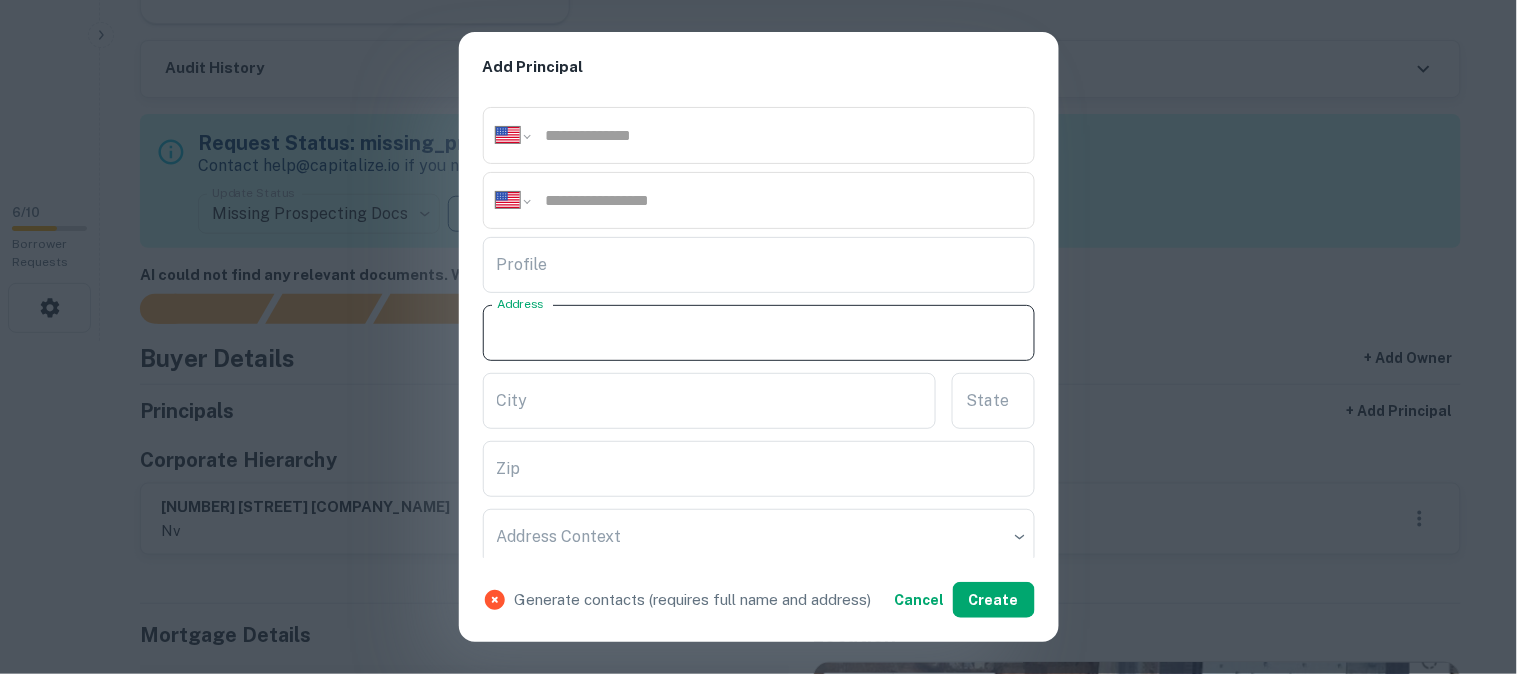 click on "Address" at bounding box center (759, 333) 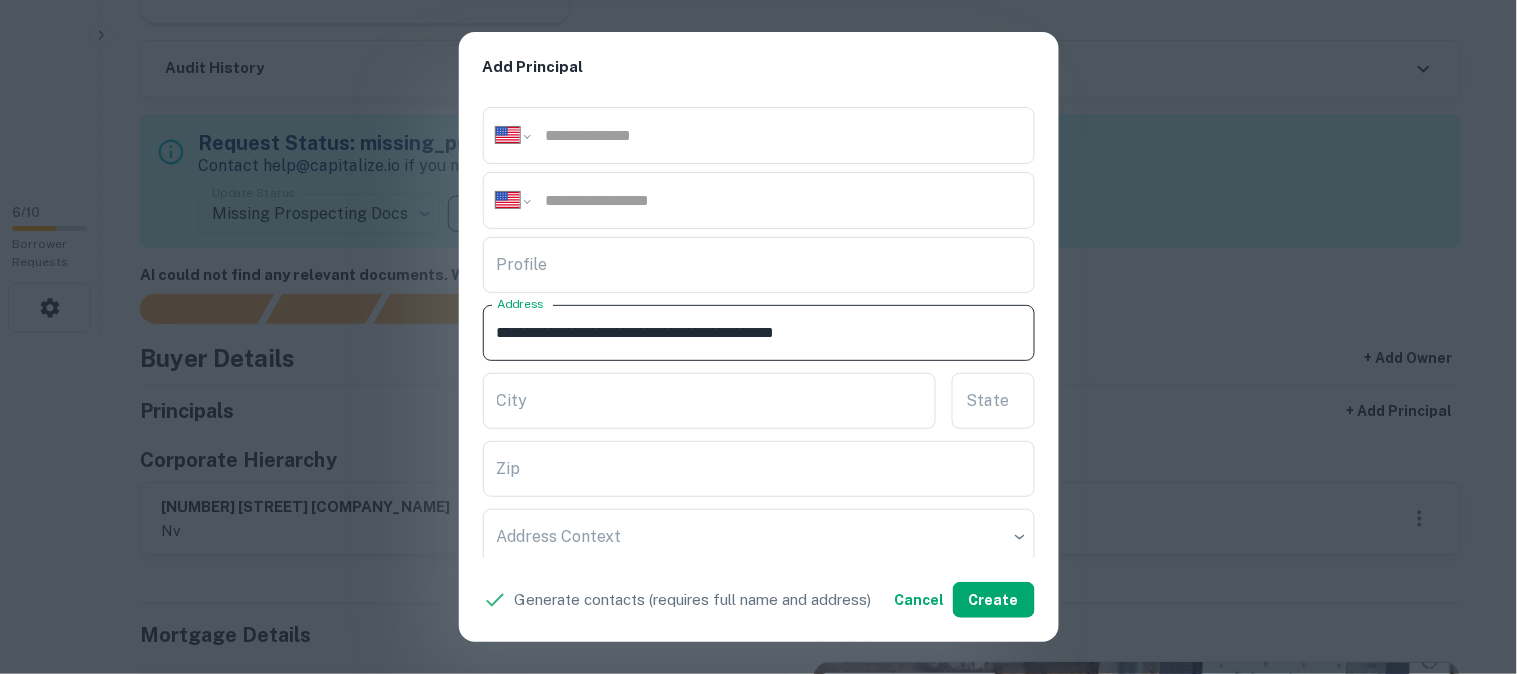 drag, startPoint x: 704, startPoint y: 330, endPoint x: 790, endPoint y: 365, distance: 92.84934 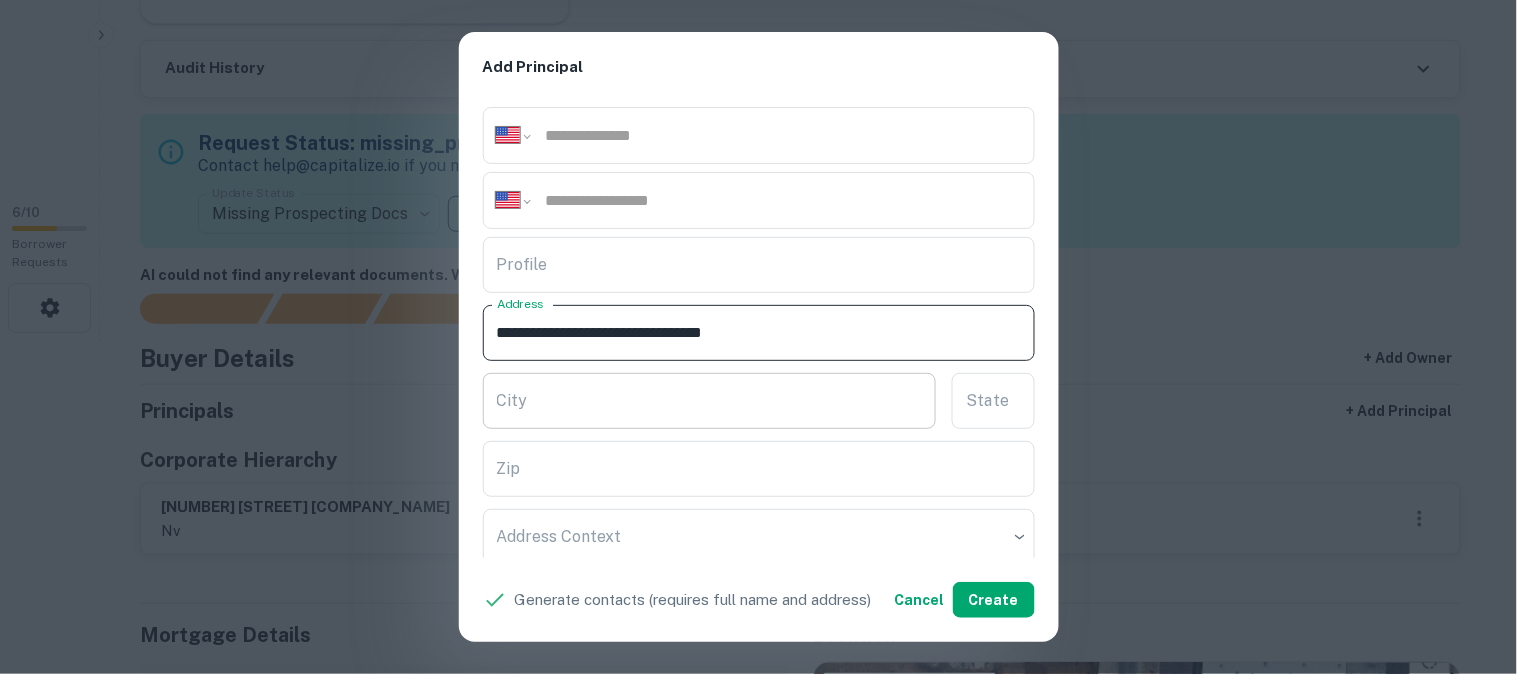 type on "**********" 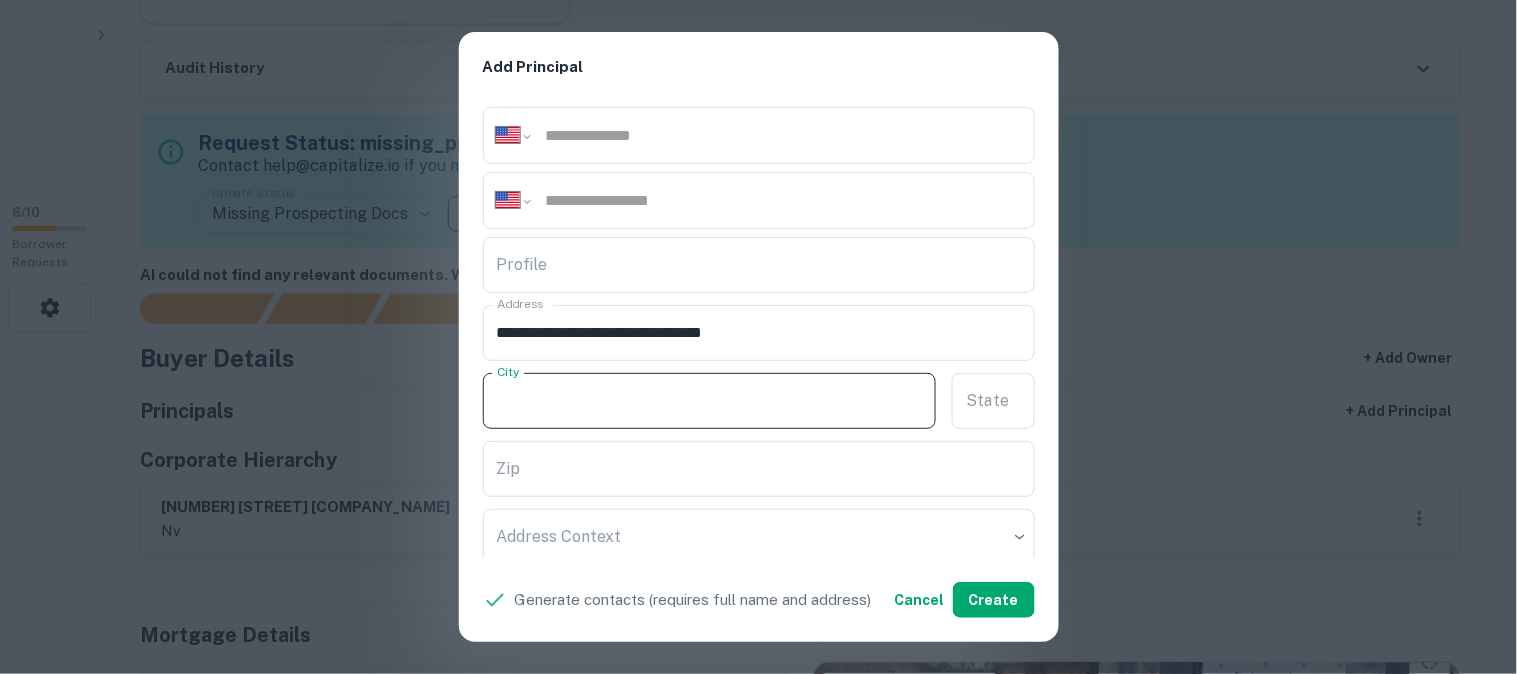 paste on "**********" 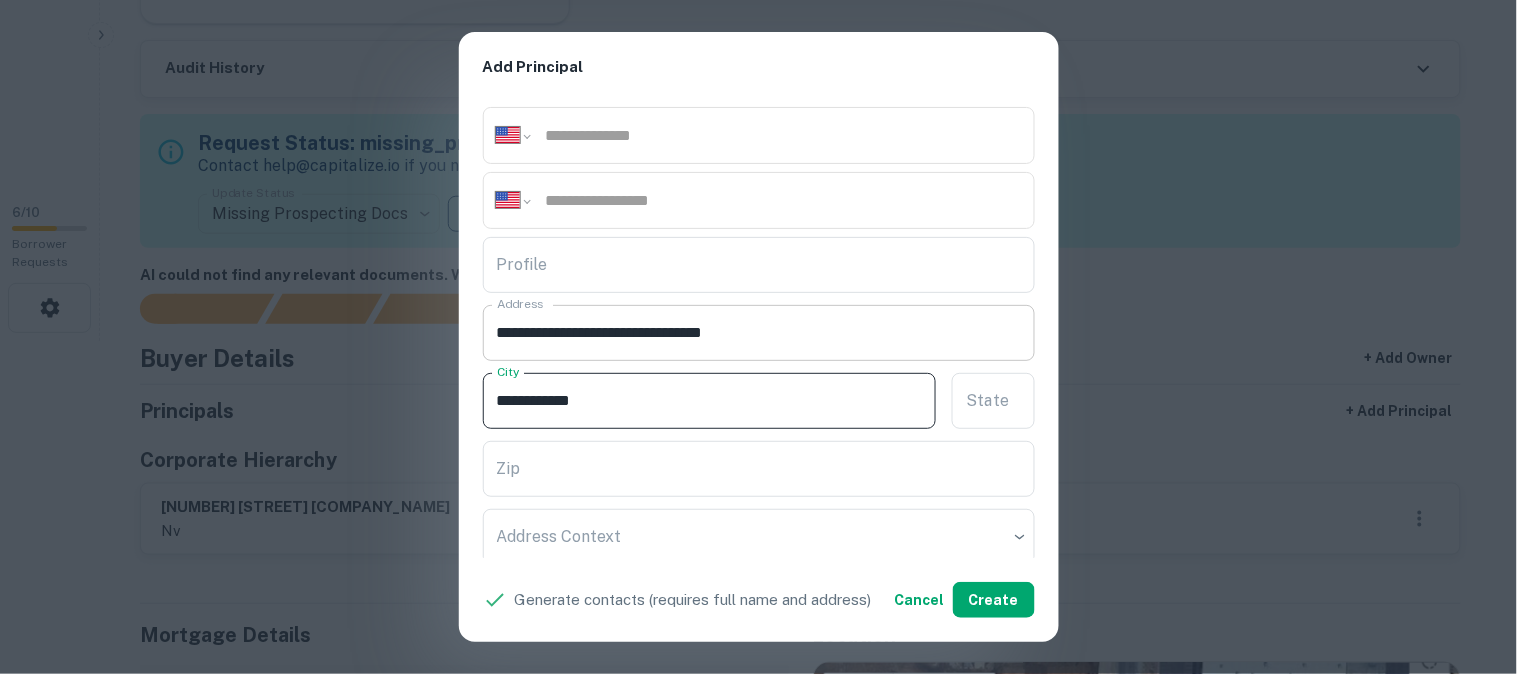 type on "**********" 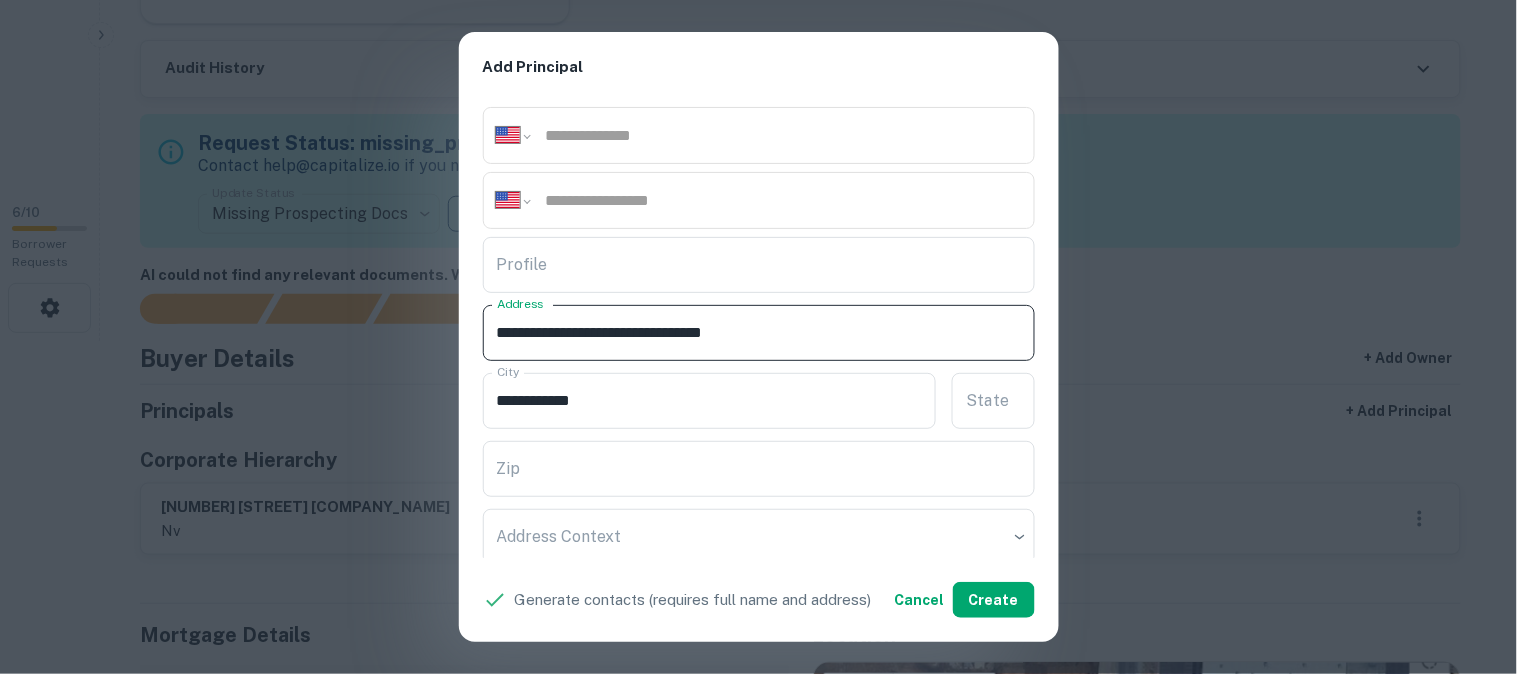 drag, startPoint x: 742, startPoint y: 327, endPoint x: 812, endPoint y: 371, distance: 82.68011 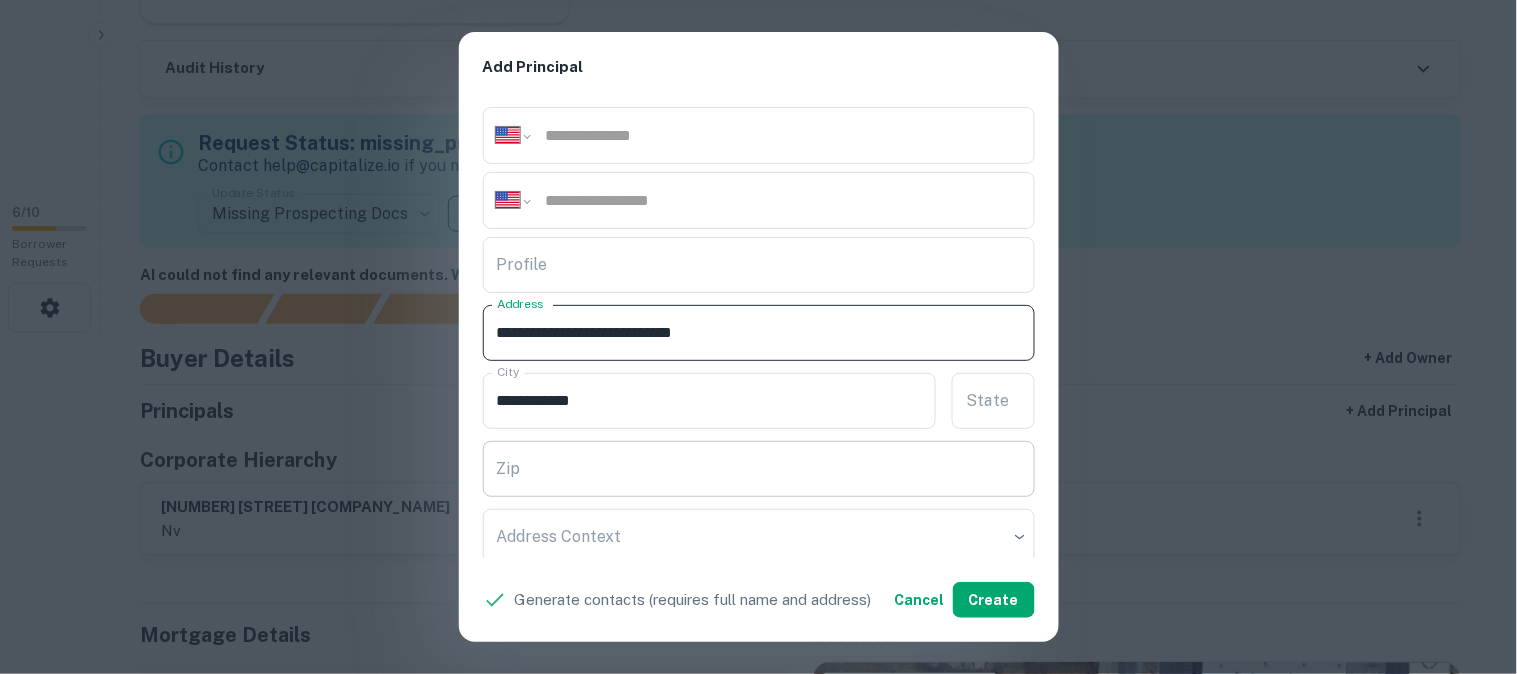 type on "**********" 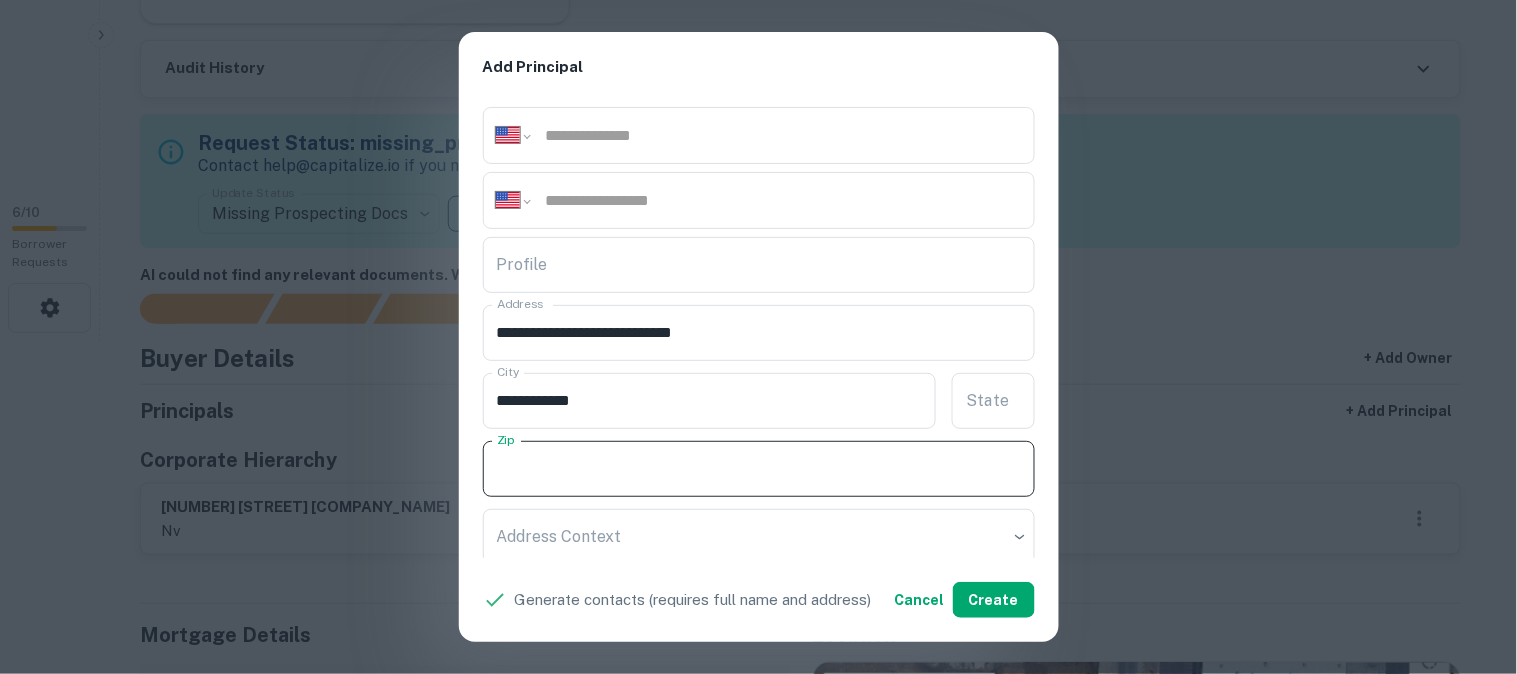 click on "Zip" at bounding box center [759, 469] 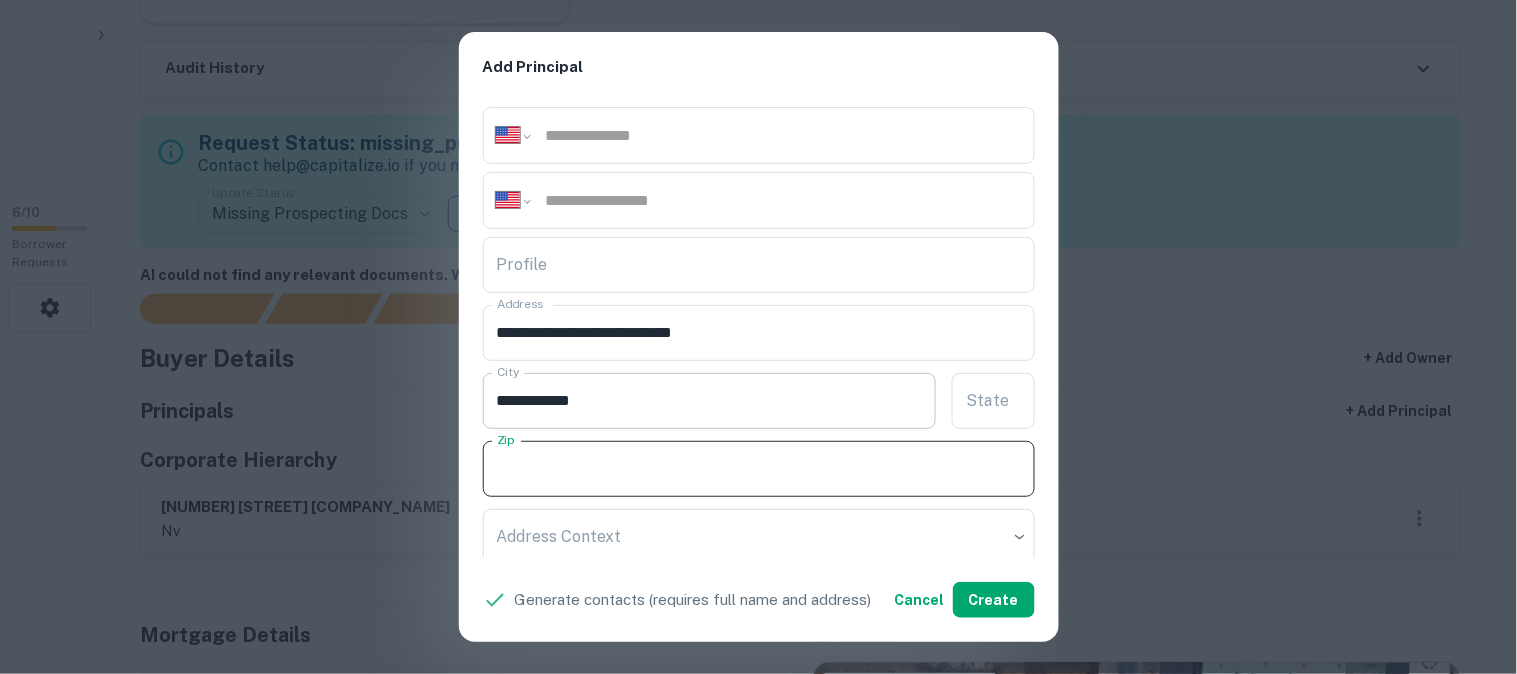 paste on "*****" 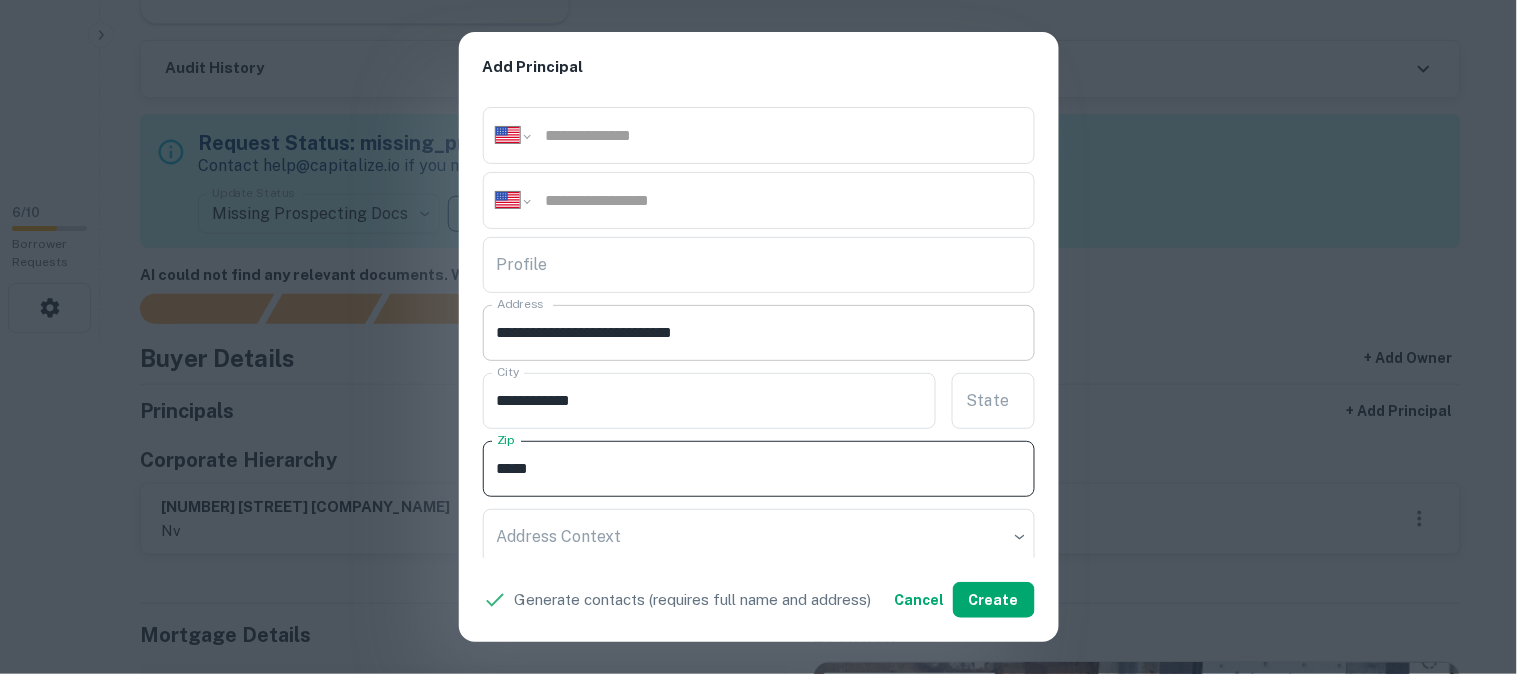 type on "*****" 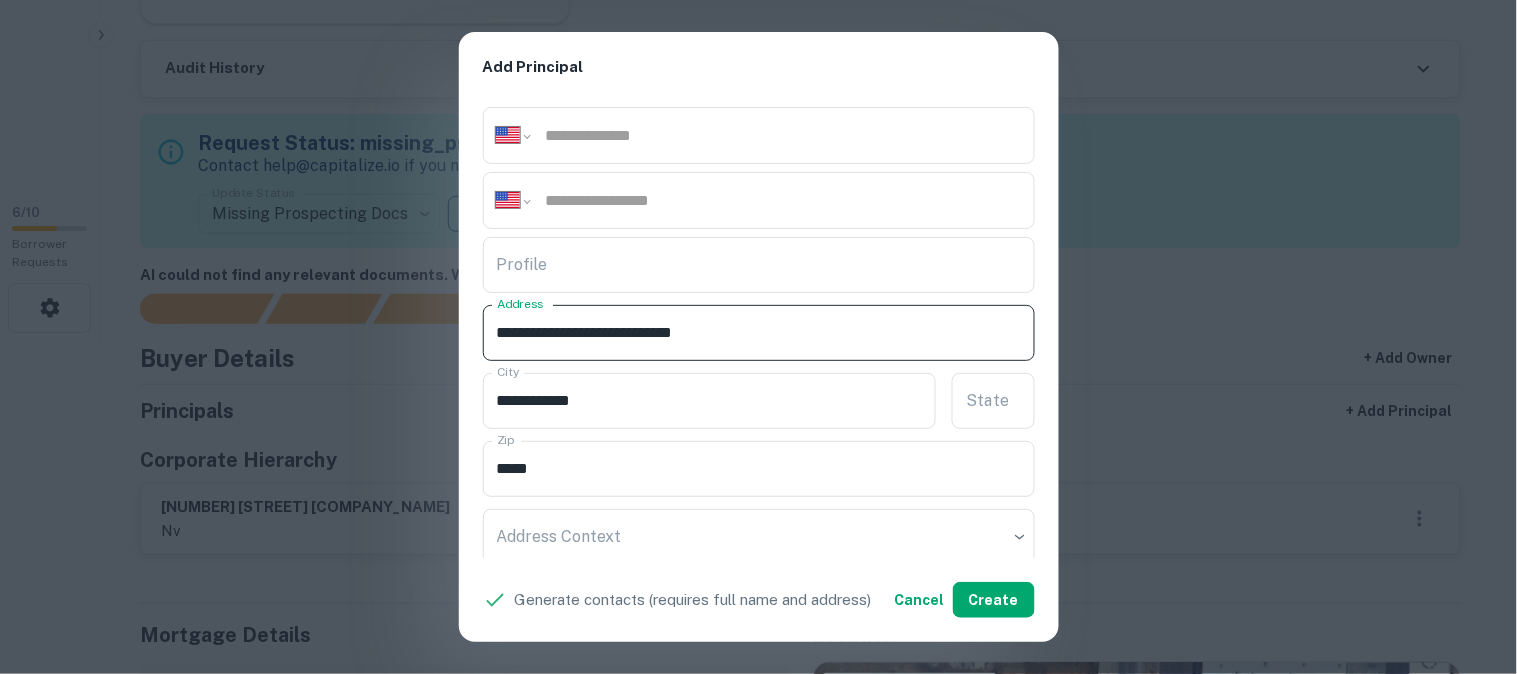 drag, startPoint x: 711, startPoint y: 327, endPoint x: 732, endPoint y: 350, distance: 31.144823 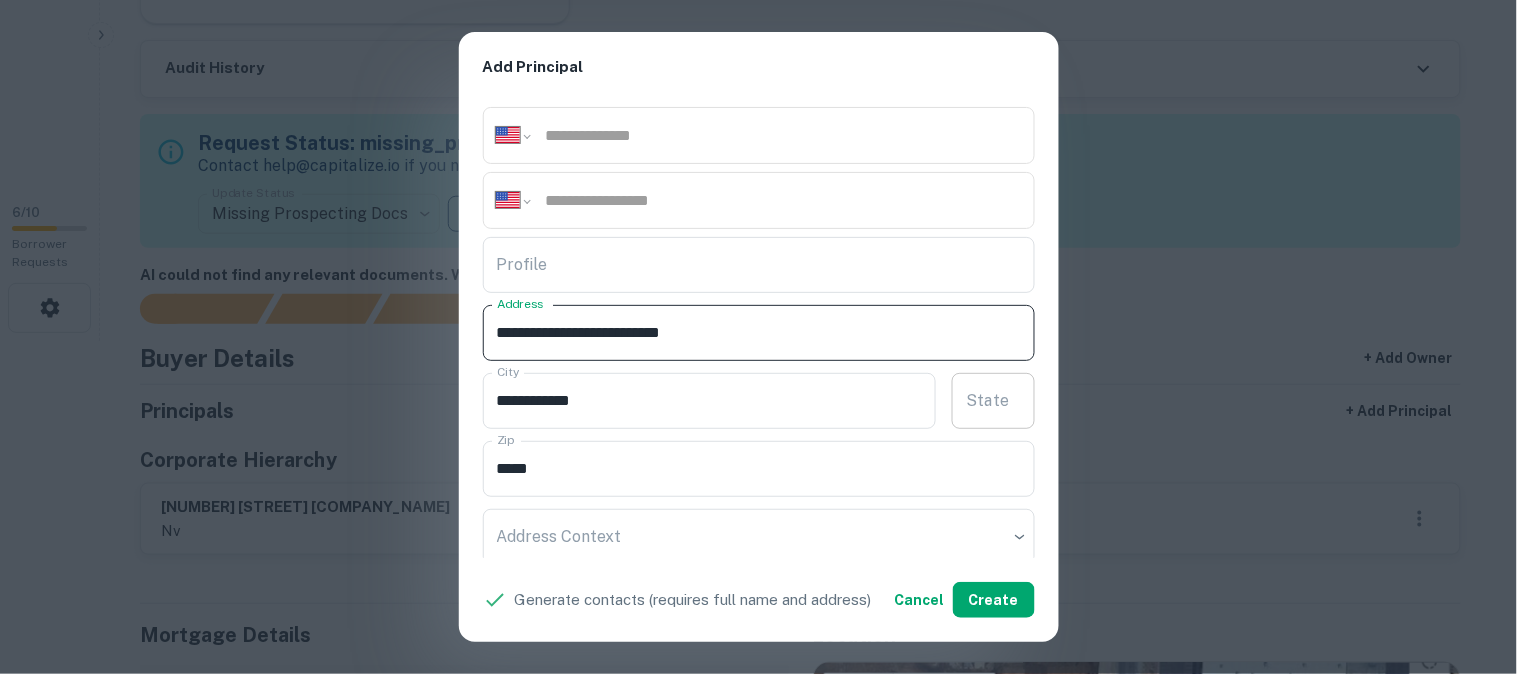 type on "**********" 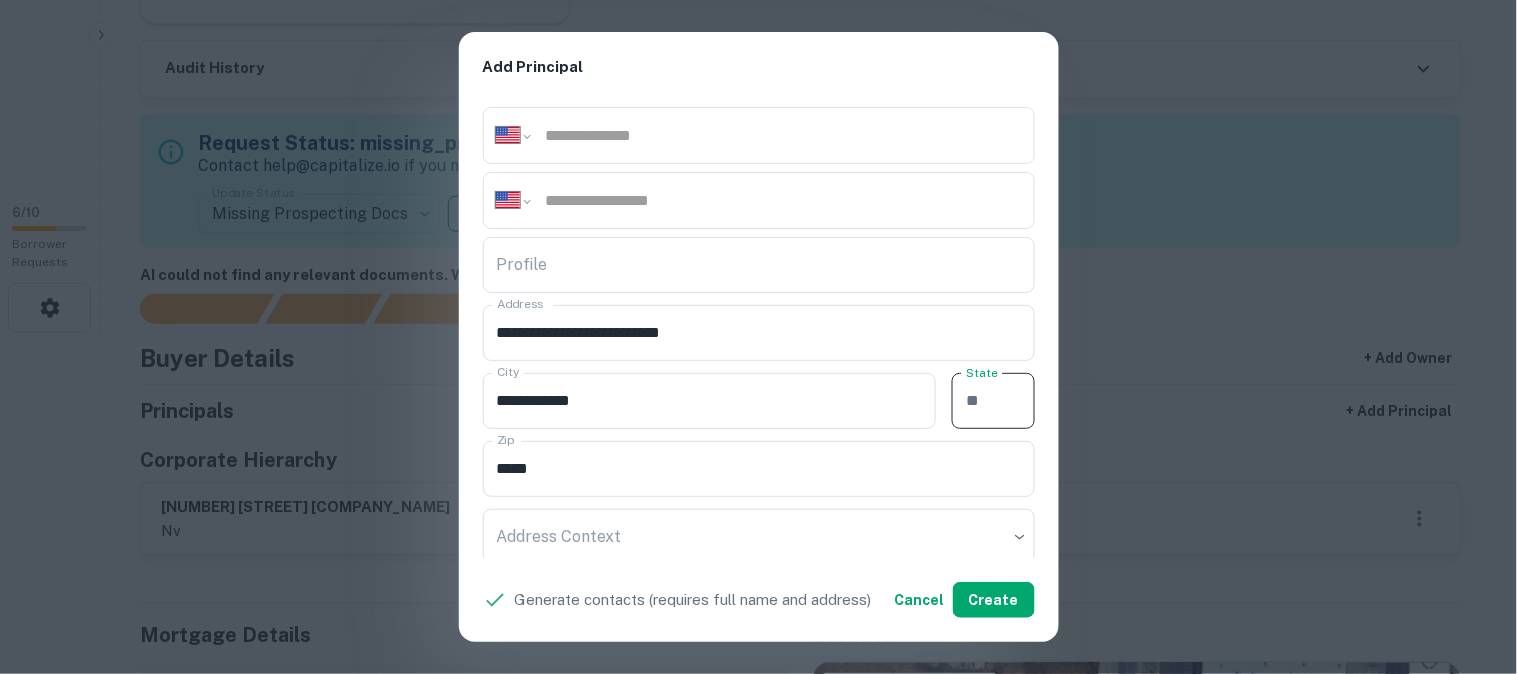 click on "State" at bounding box center (993, 401) 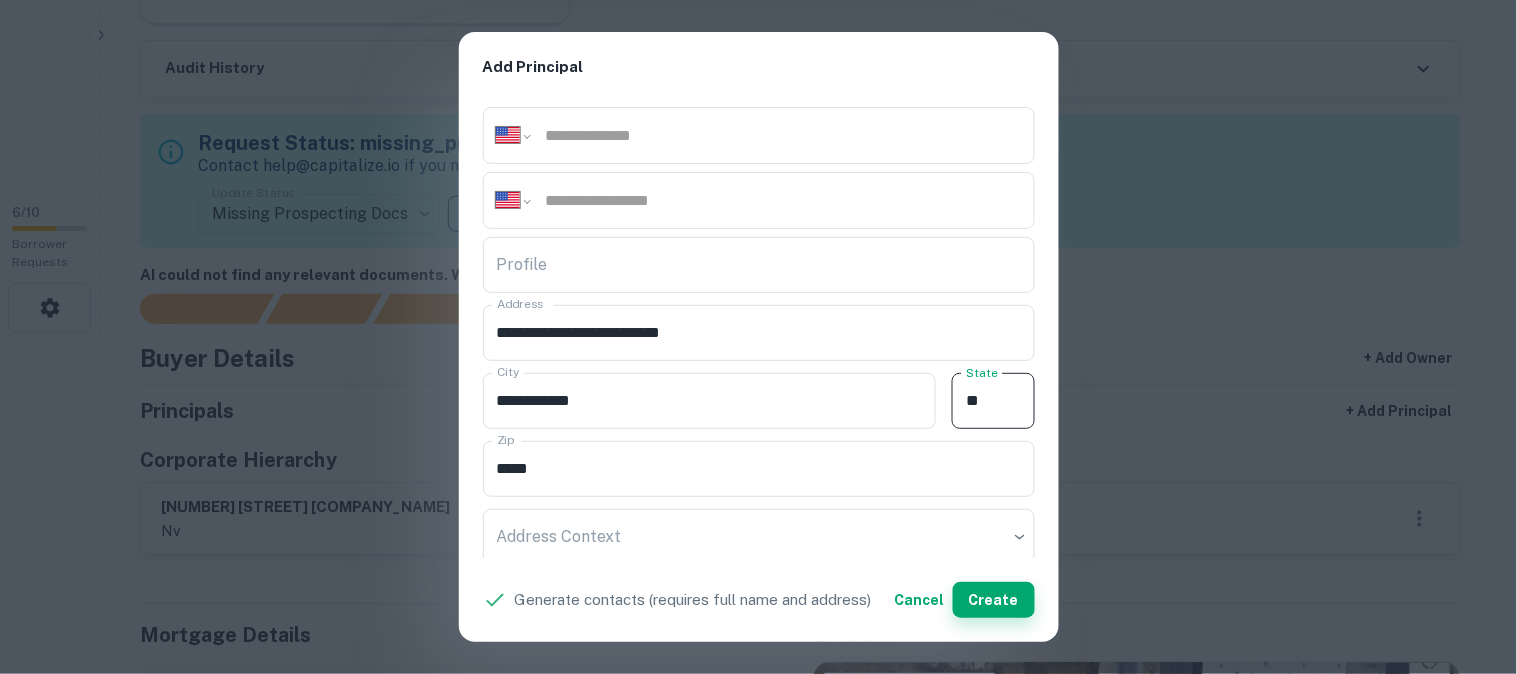type on "**" 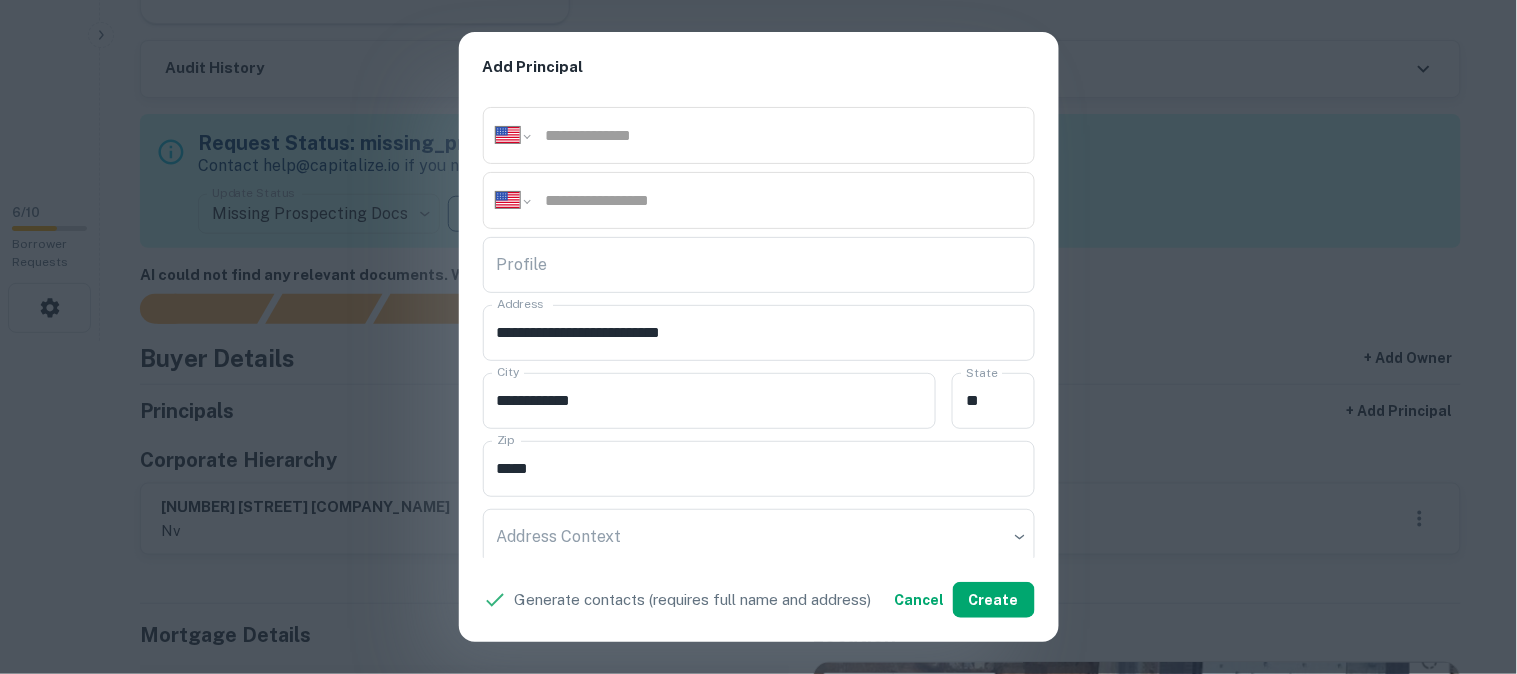 click on "**********" at bounding box center [758, 337] 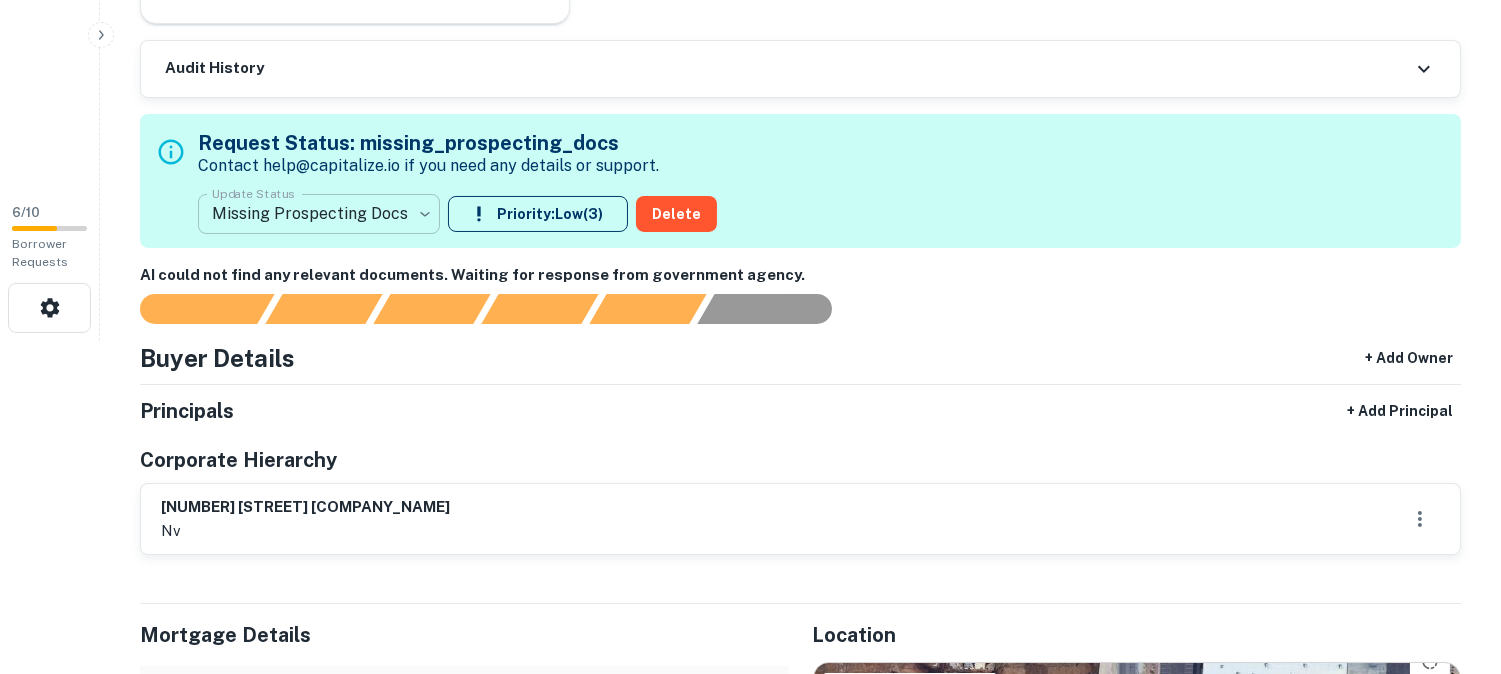 click on "**********" at bounding box center [750, 4] 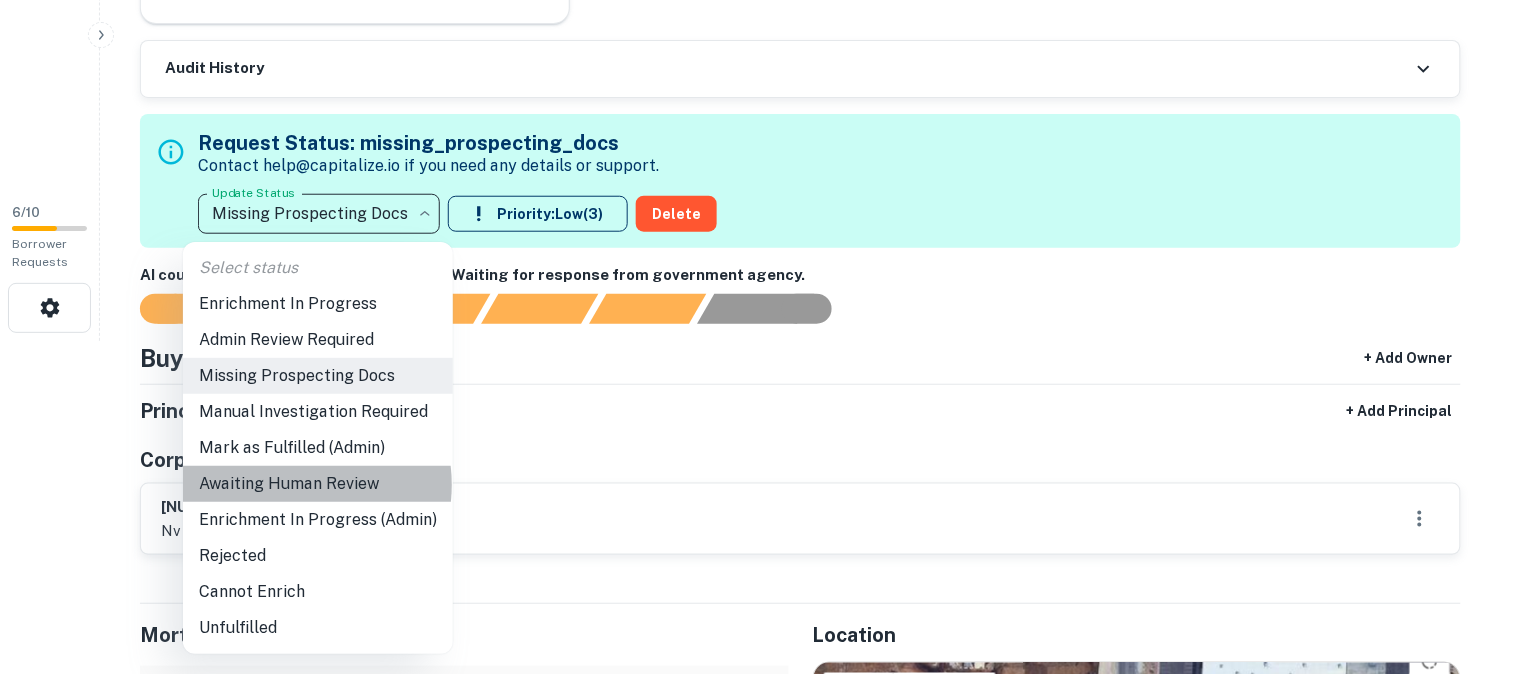 click on "Awaiting Human Review" at bounding box center (318, 484) 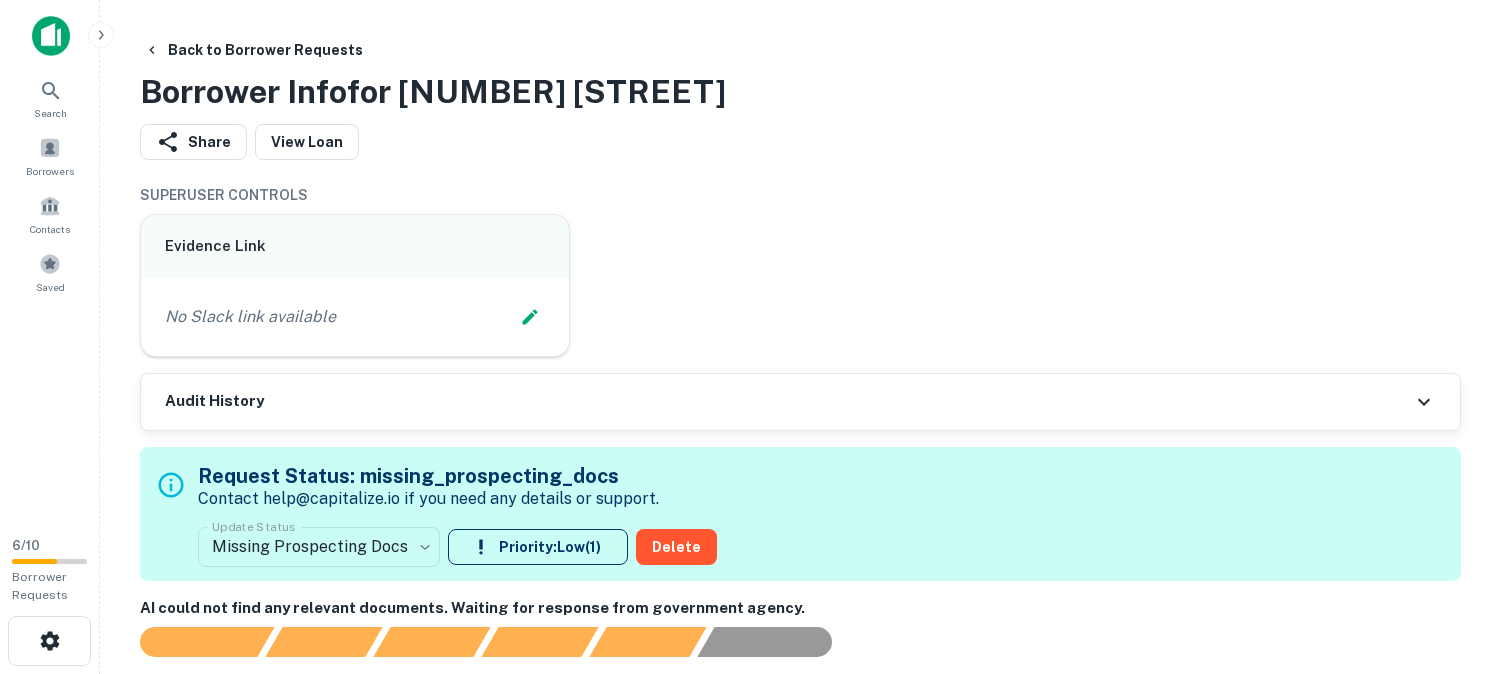 scroll, scrollTop: 0, scrollLeft: 0, axis: both 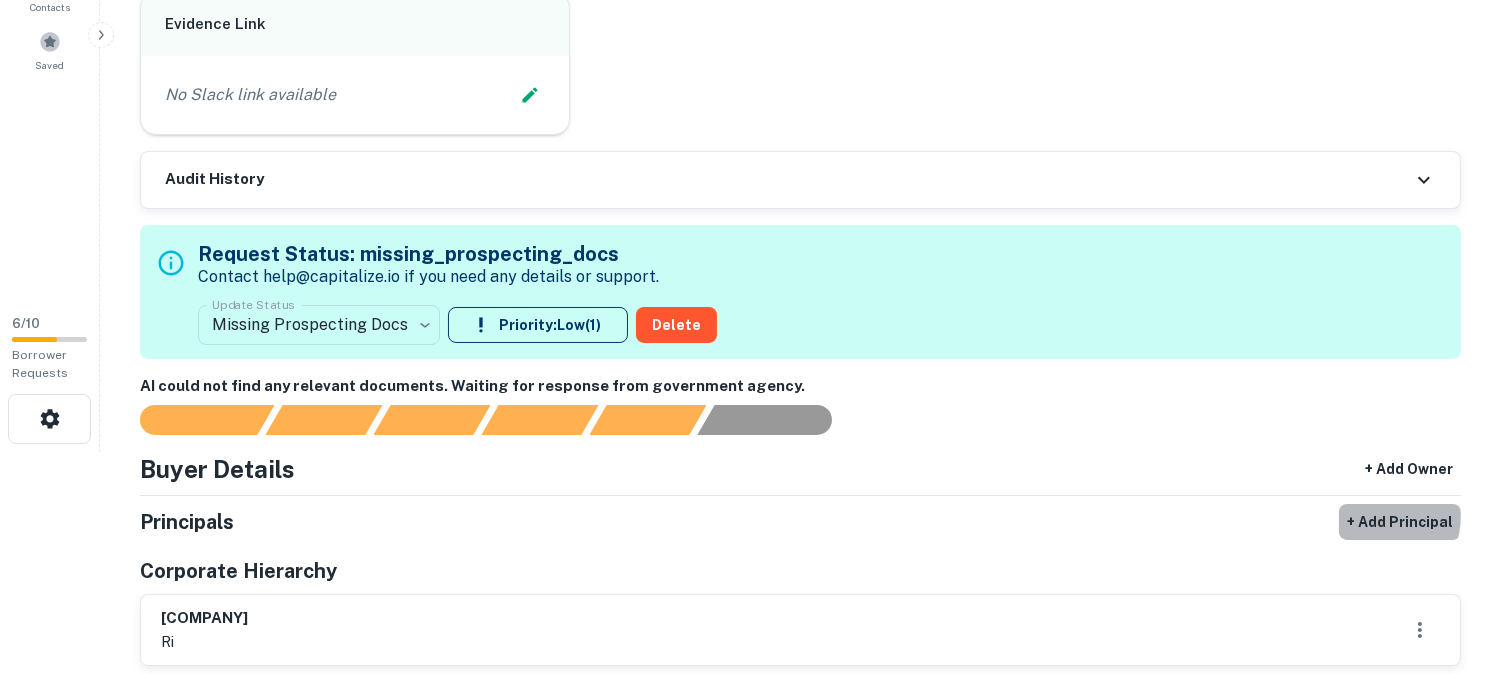 click on "+ Add Principal" at bounding box center [1400, 522] 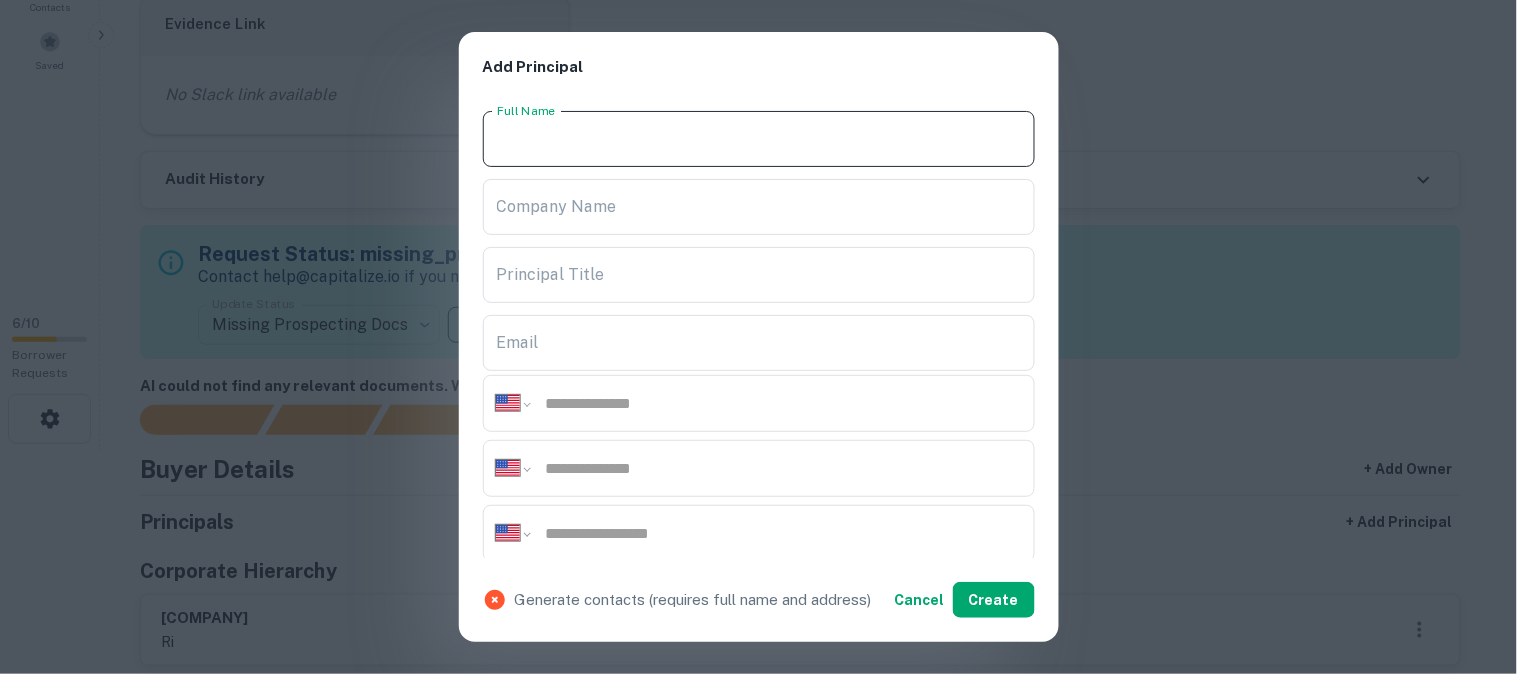 click on "Full Name" at bounding box center (759, 139) 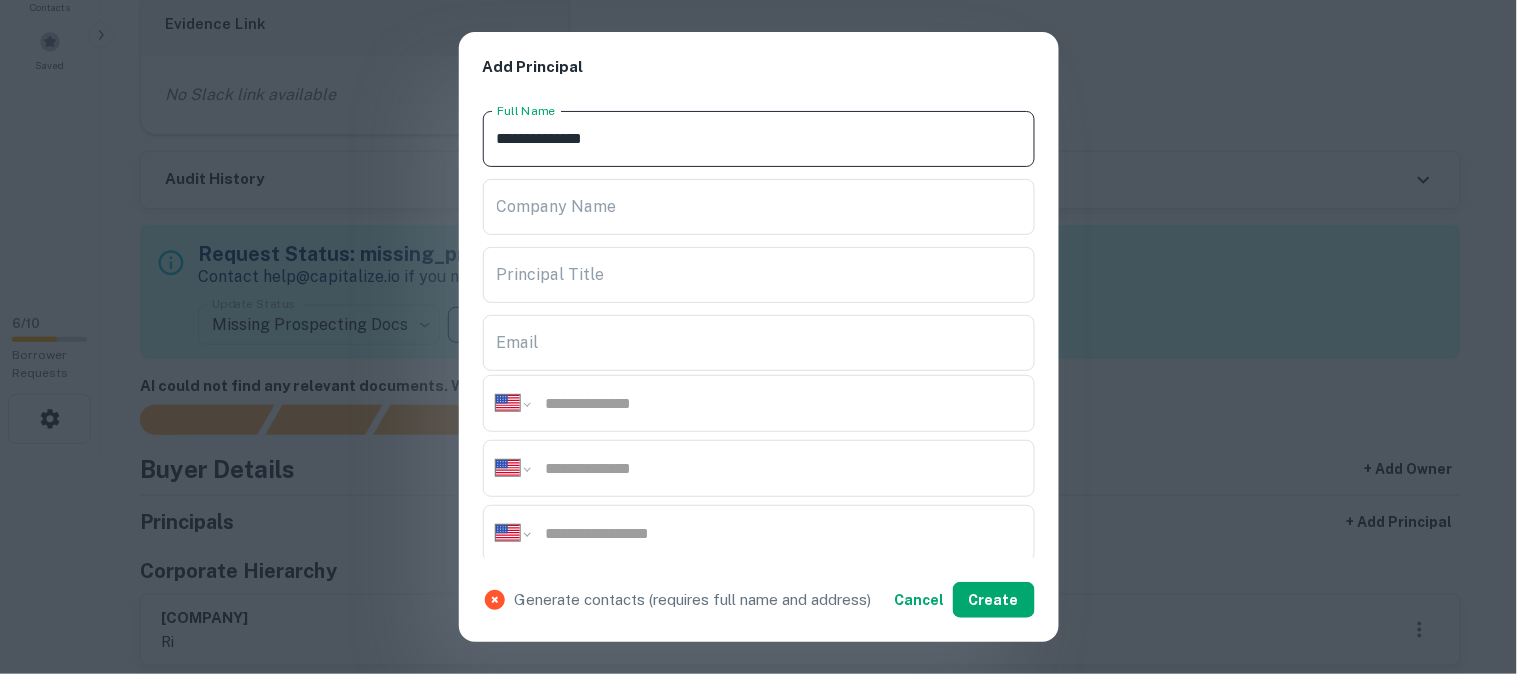 type on "**********" 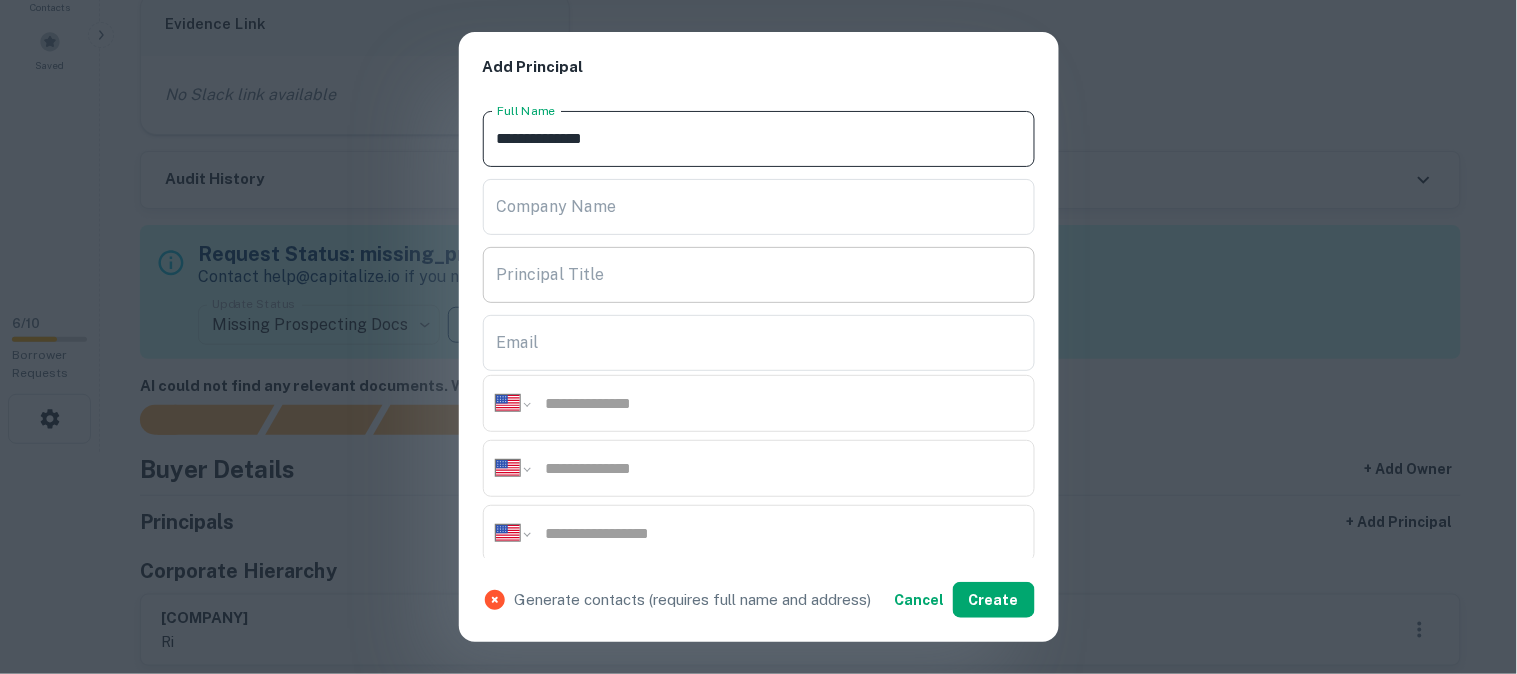 scroll, scrollTop: 222, scrollLeft: 0, axis: vertical 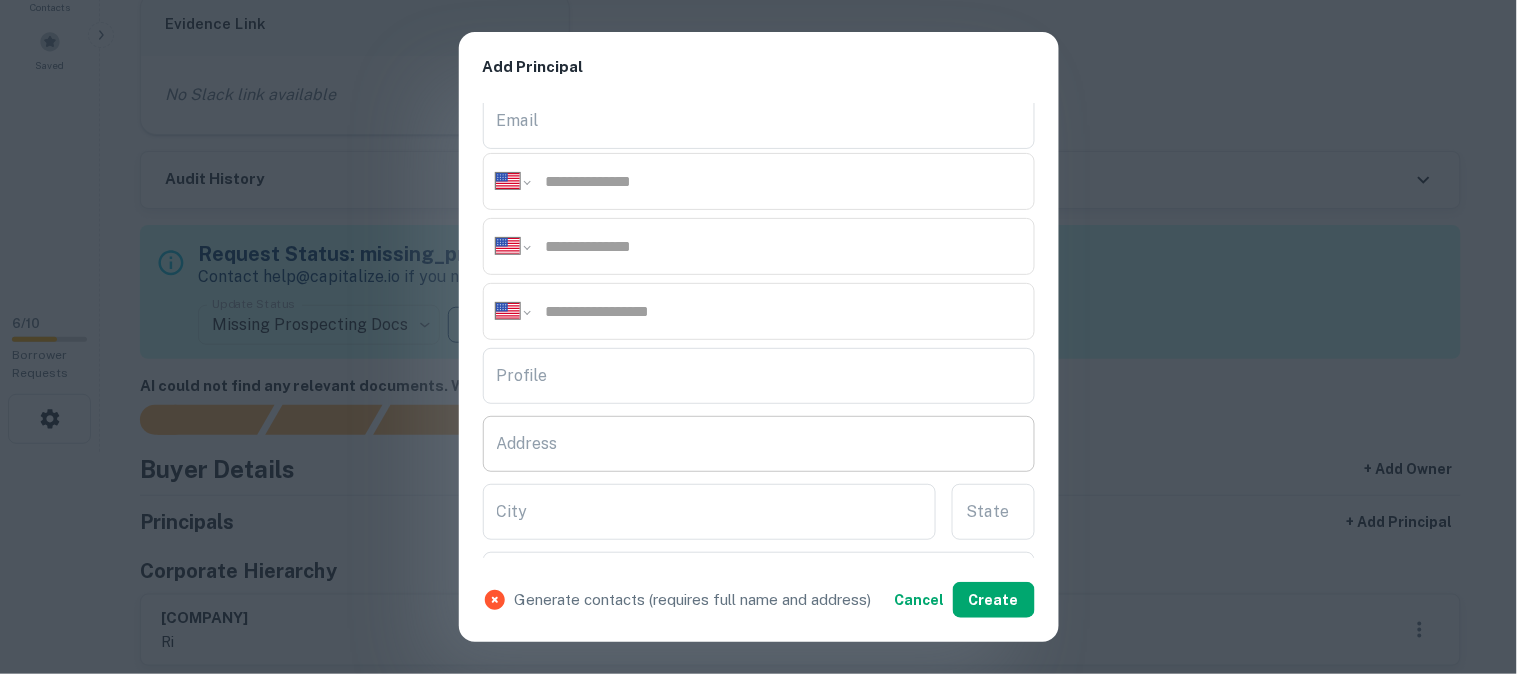 click on "Address" at bounding box center [759, 444] 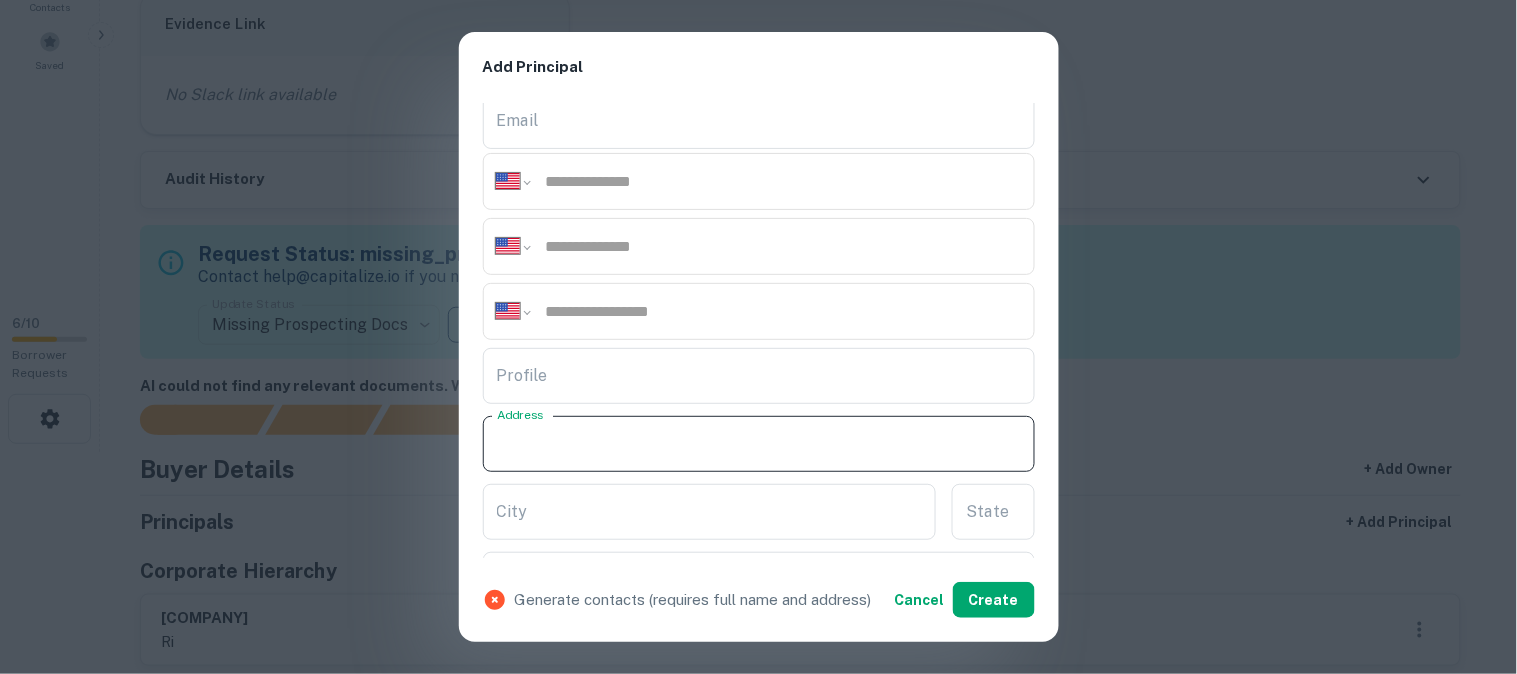 paste on "**********" 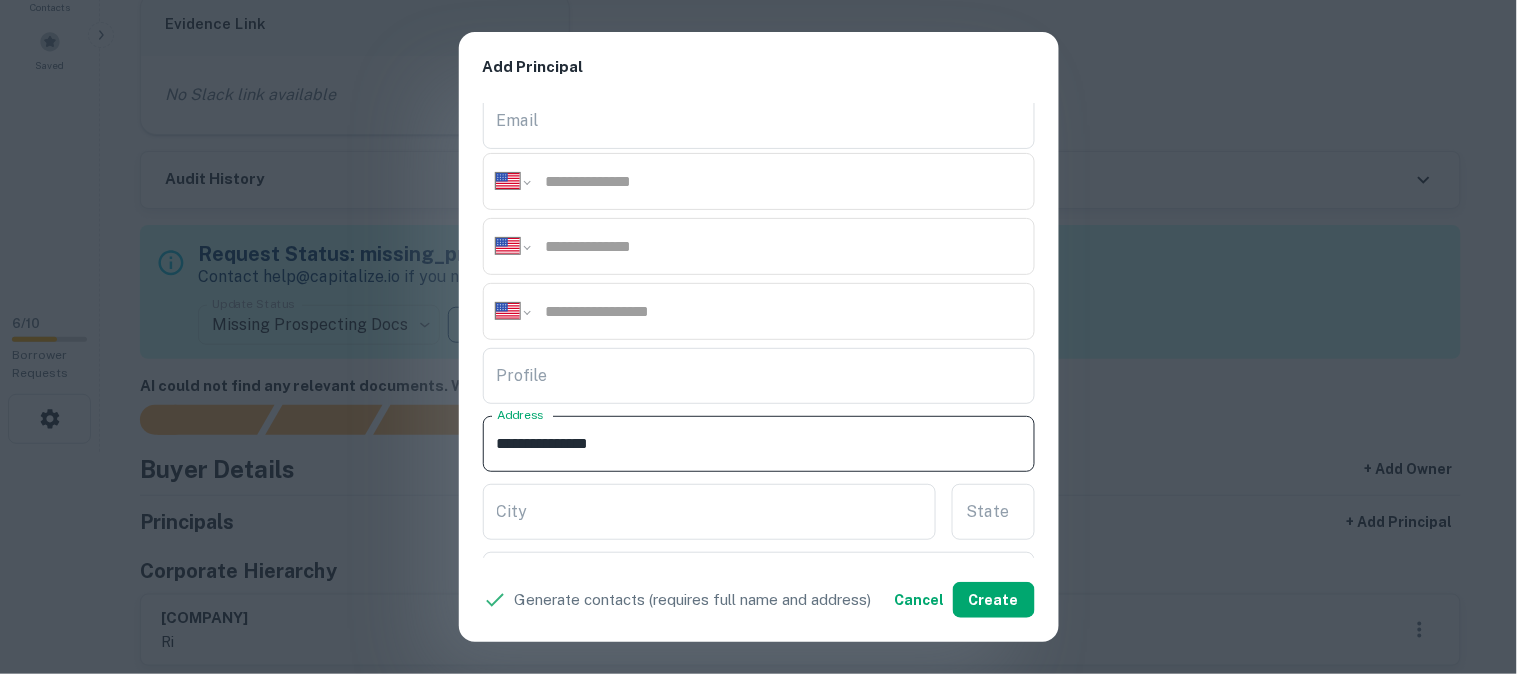 type on "**********" 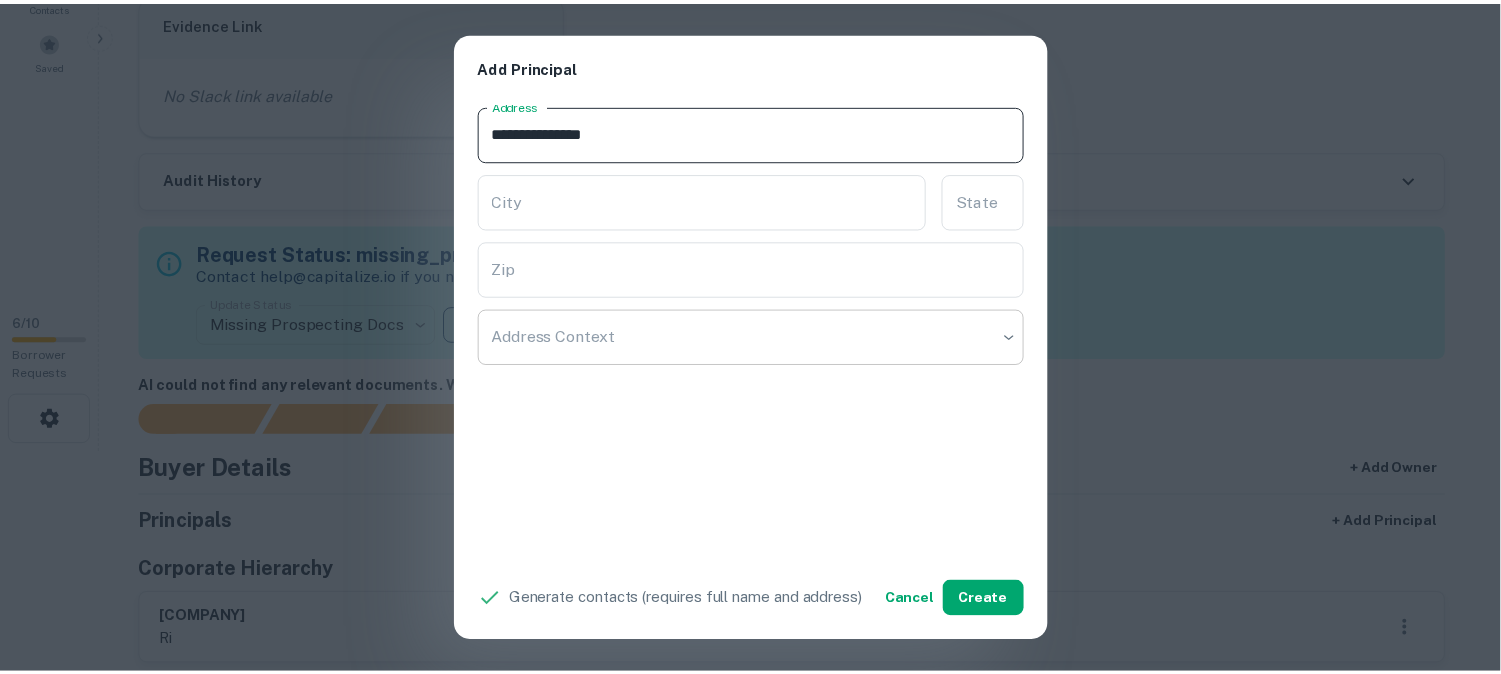scroll, scrollTop: 534, scrollLeft: 0, axis: vertical 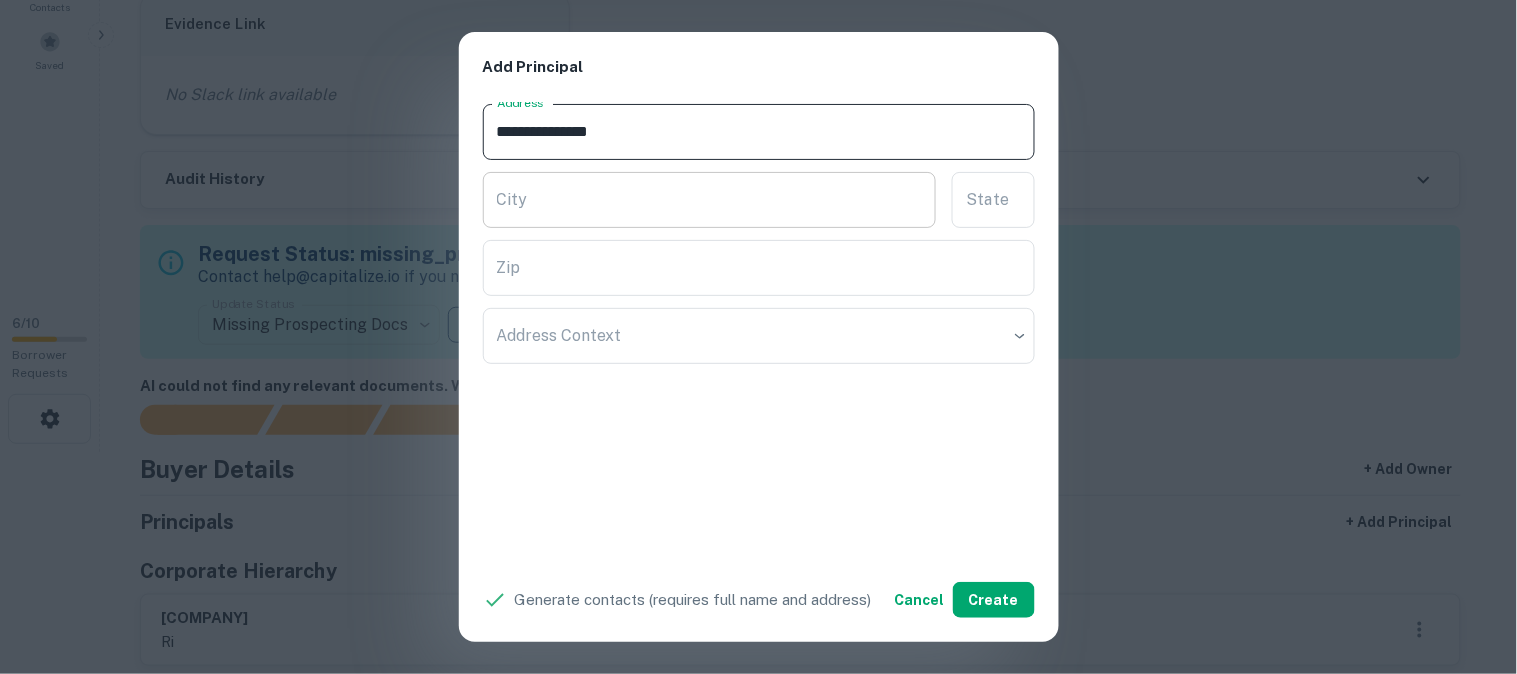click on "City" at bounding box center (710, 200) 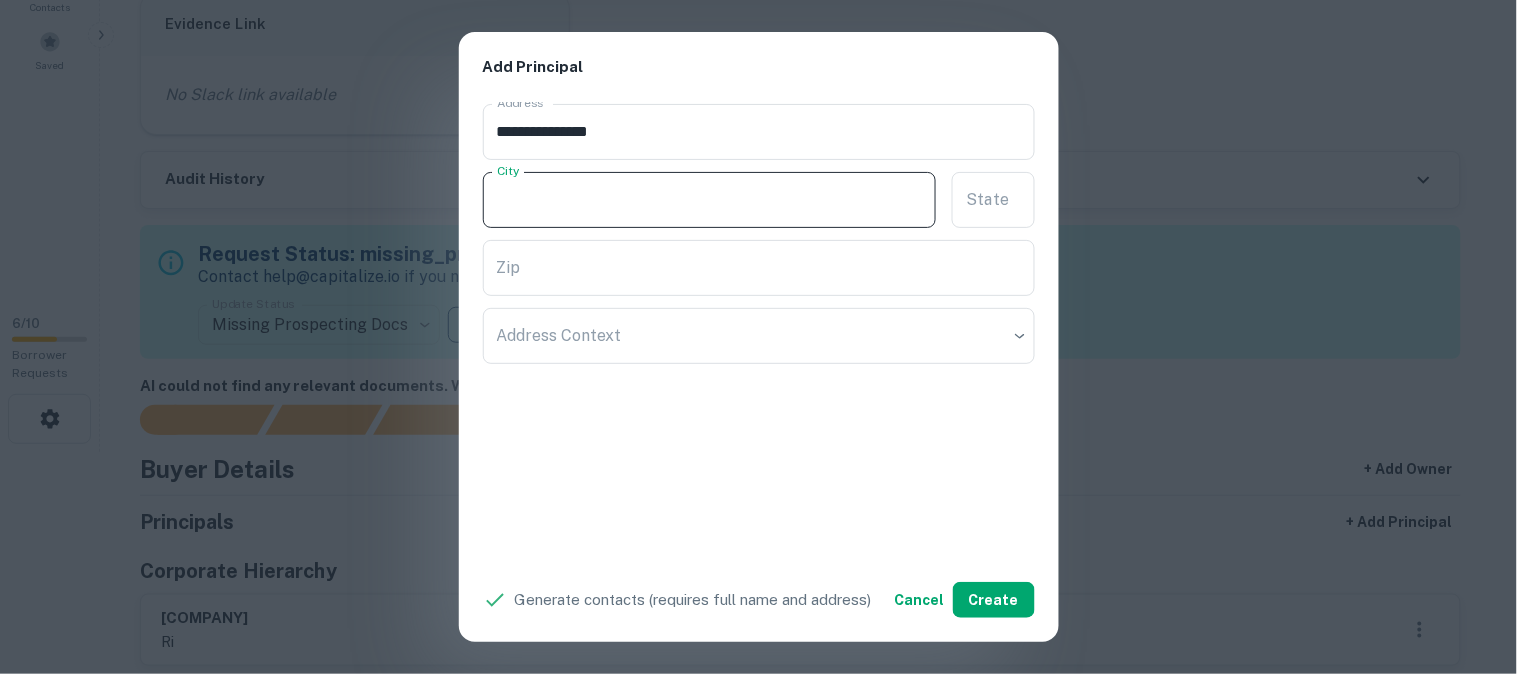 paste on "**********" 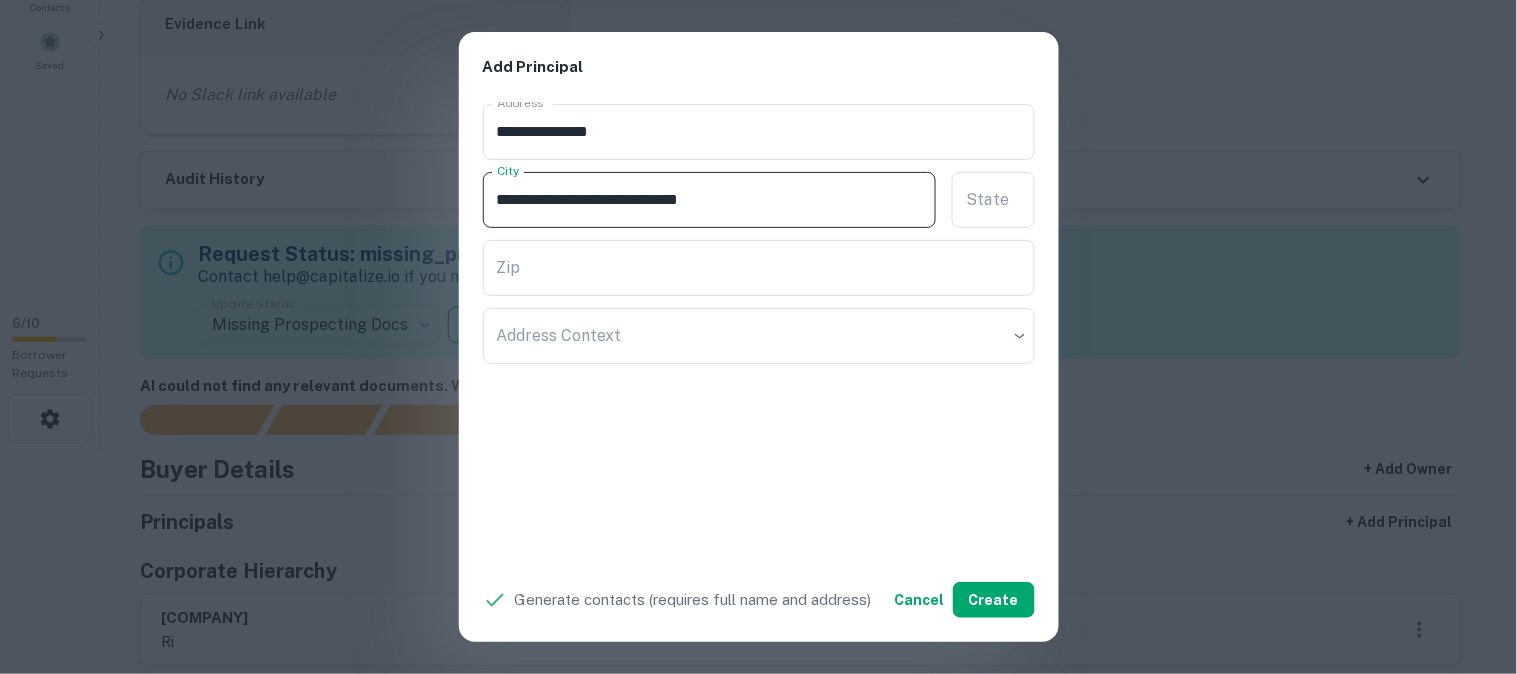 drag, startPoint x: 722, startPoint y: 194, endPoint x: 832, endPoint y: 206, distance: 110.65261 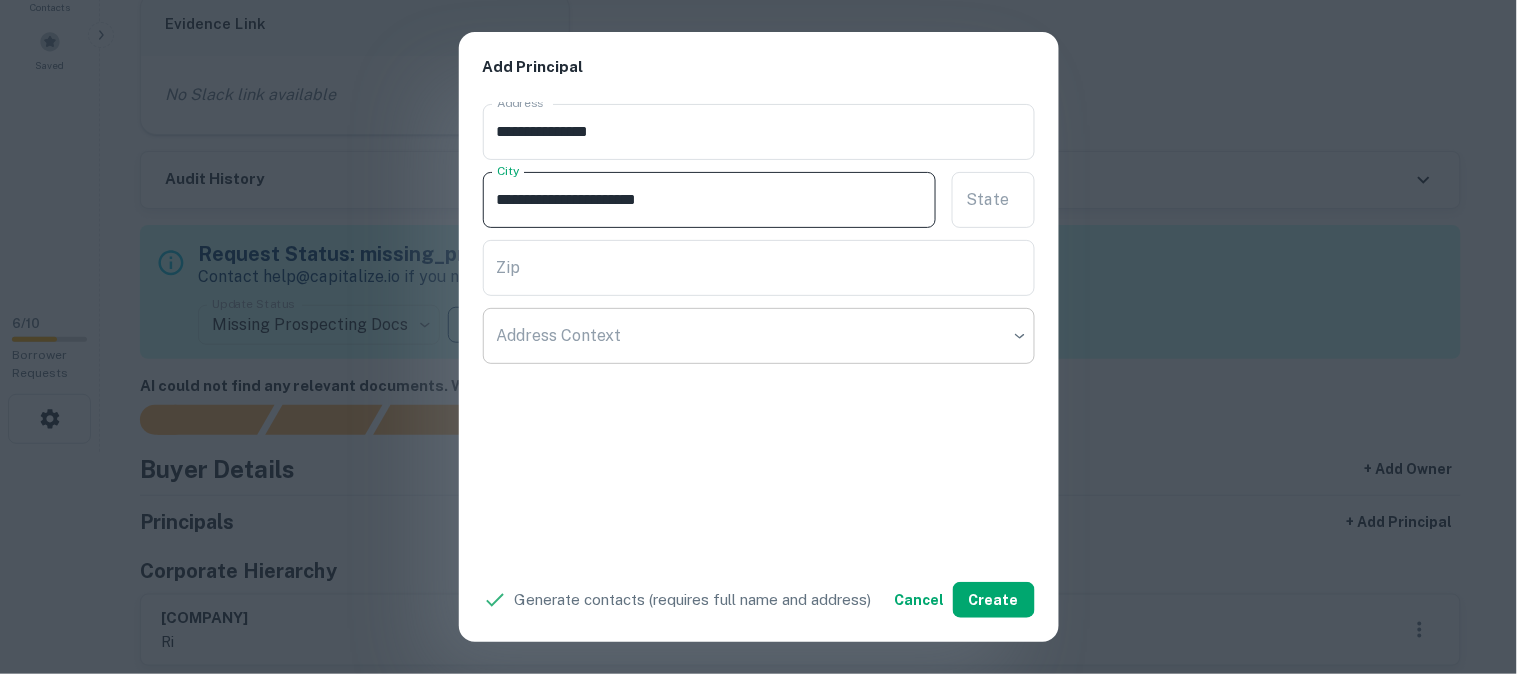 type on "**********" 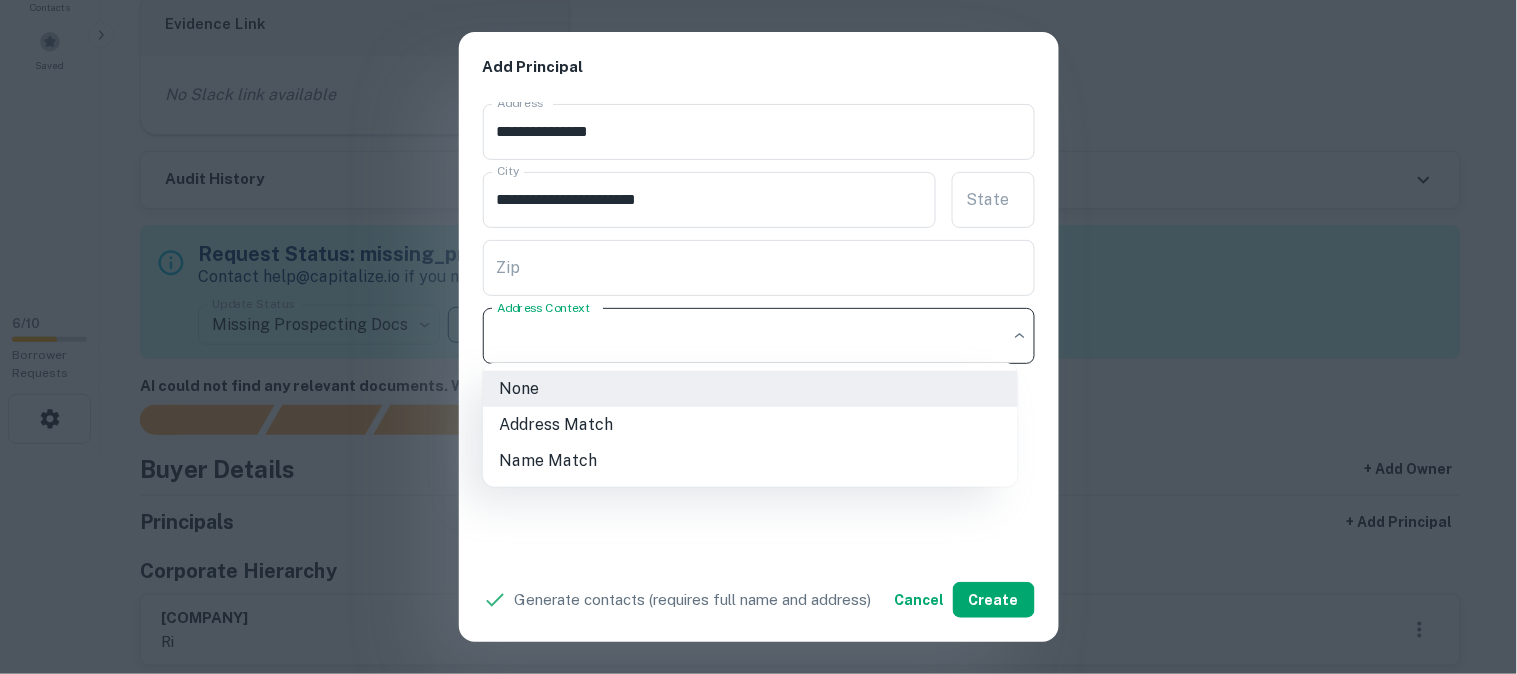click at bounding box center (758, 337) 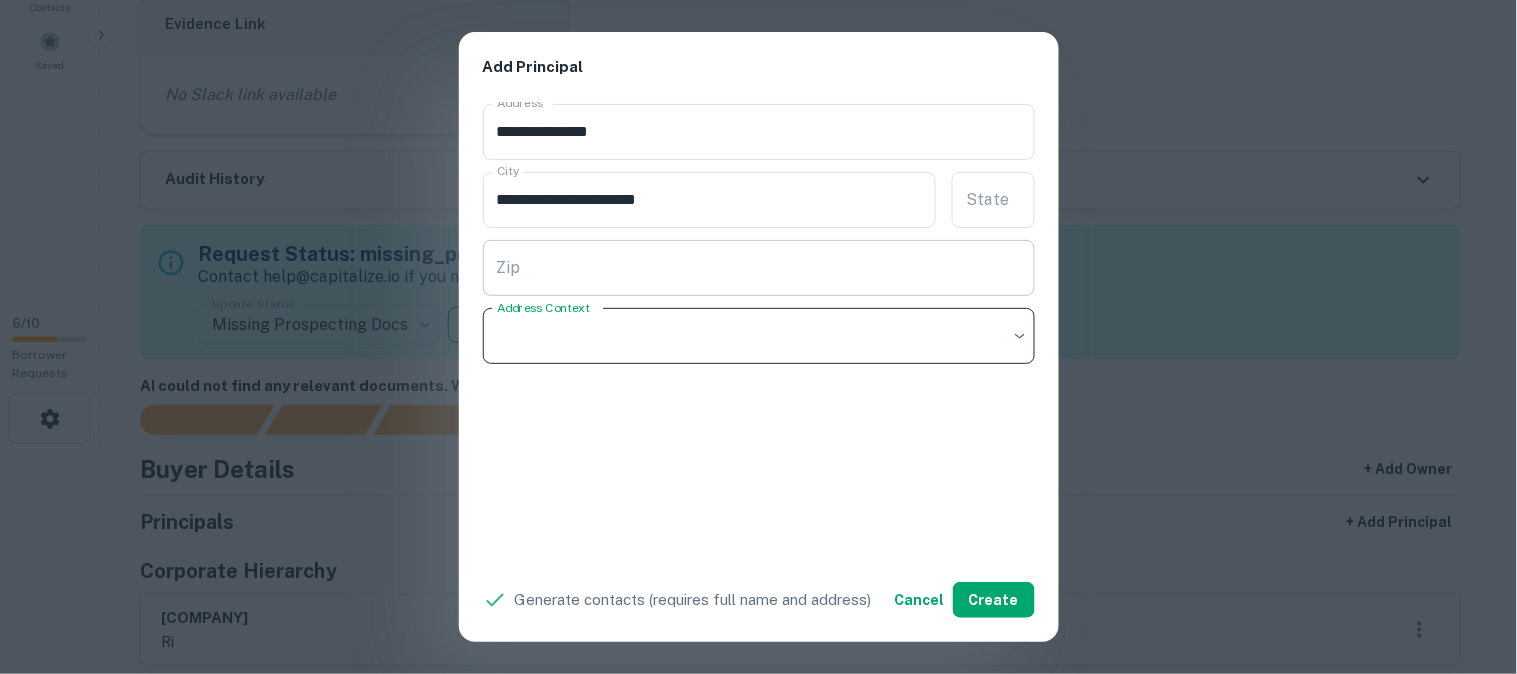click on "Zip" at bounding box center [759, 268] 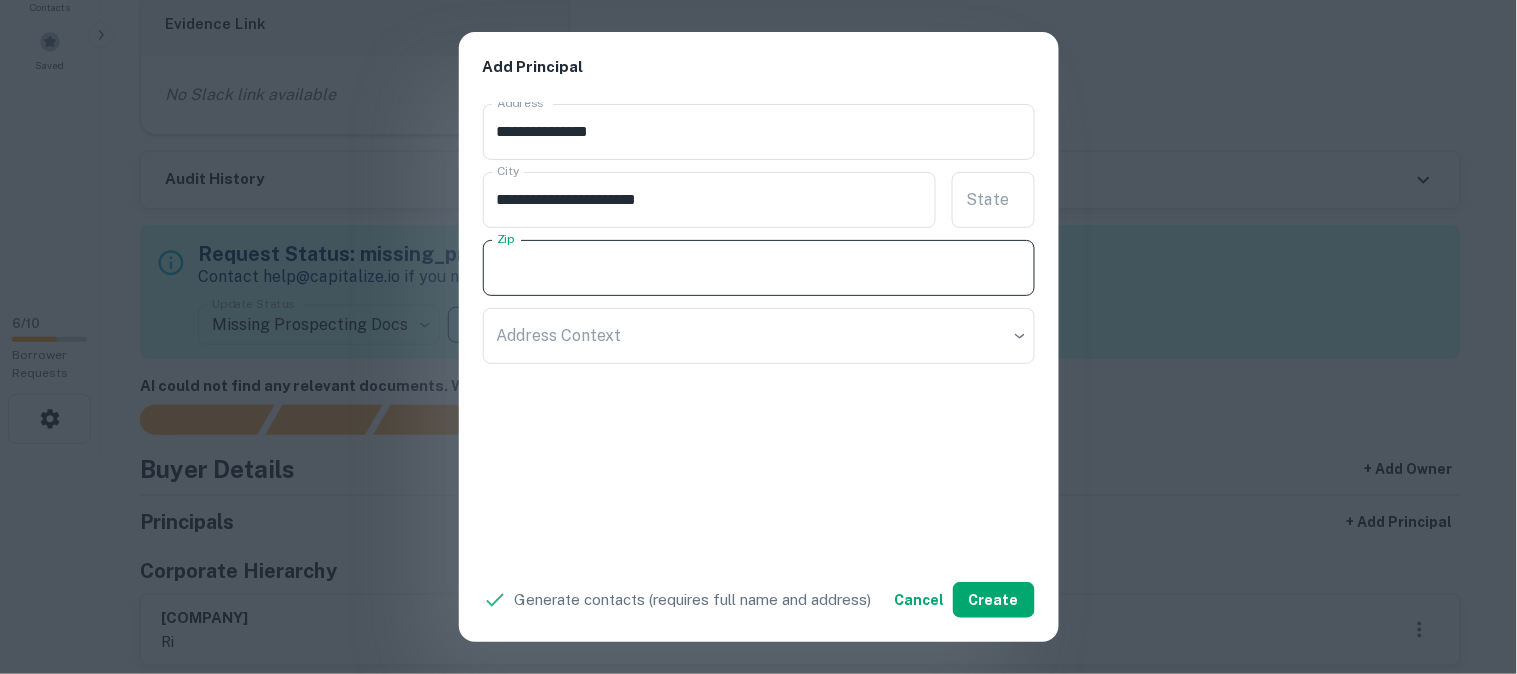 paste on "*****" 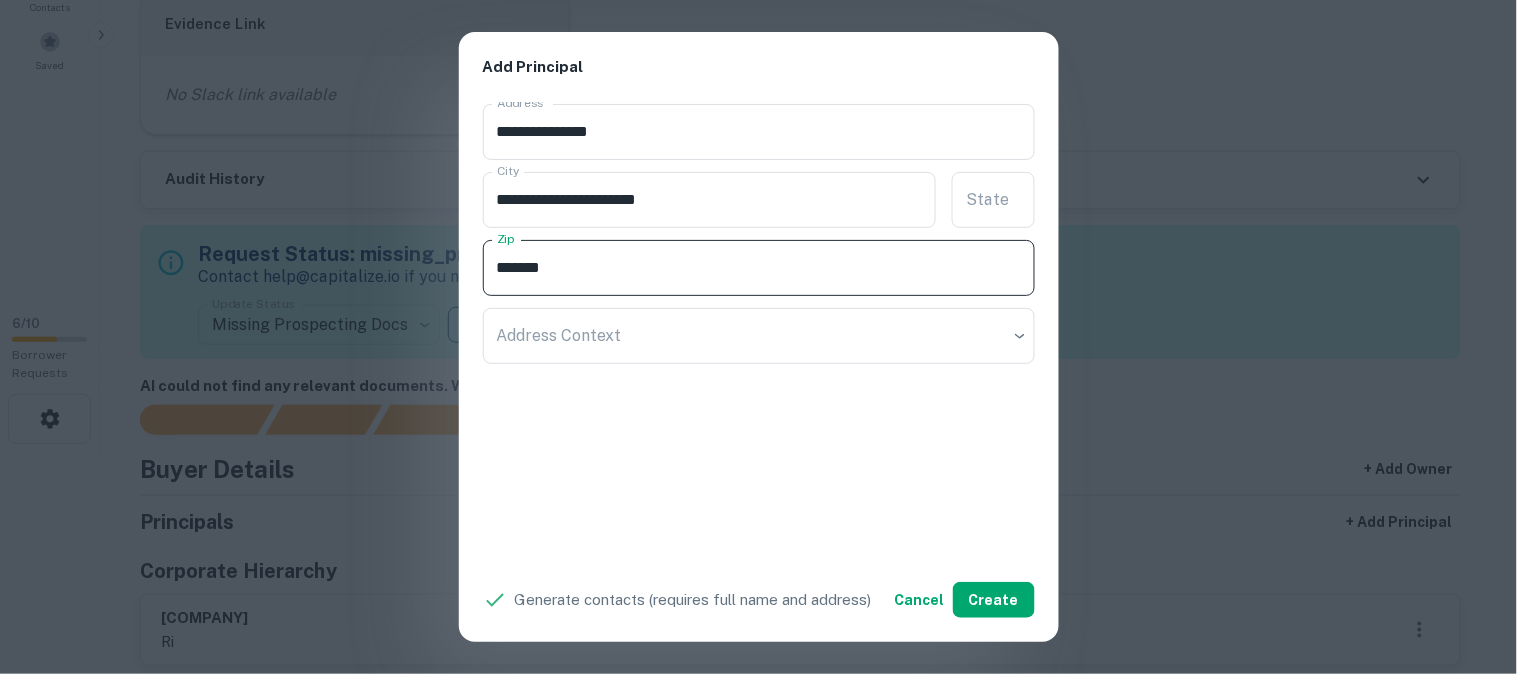 click on "*****" at bounding box center (759, 268) 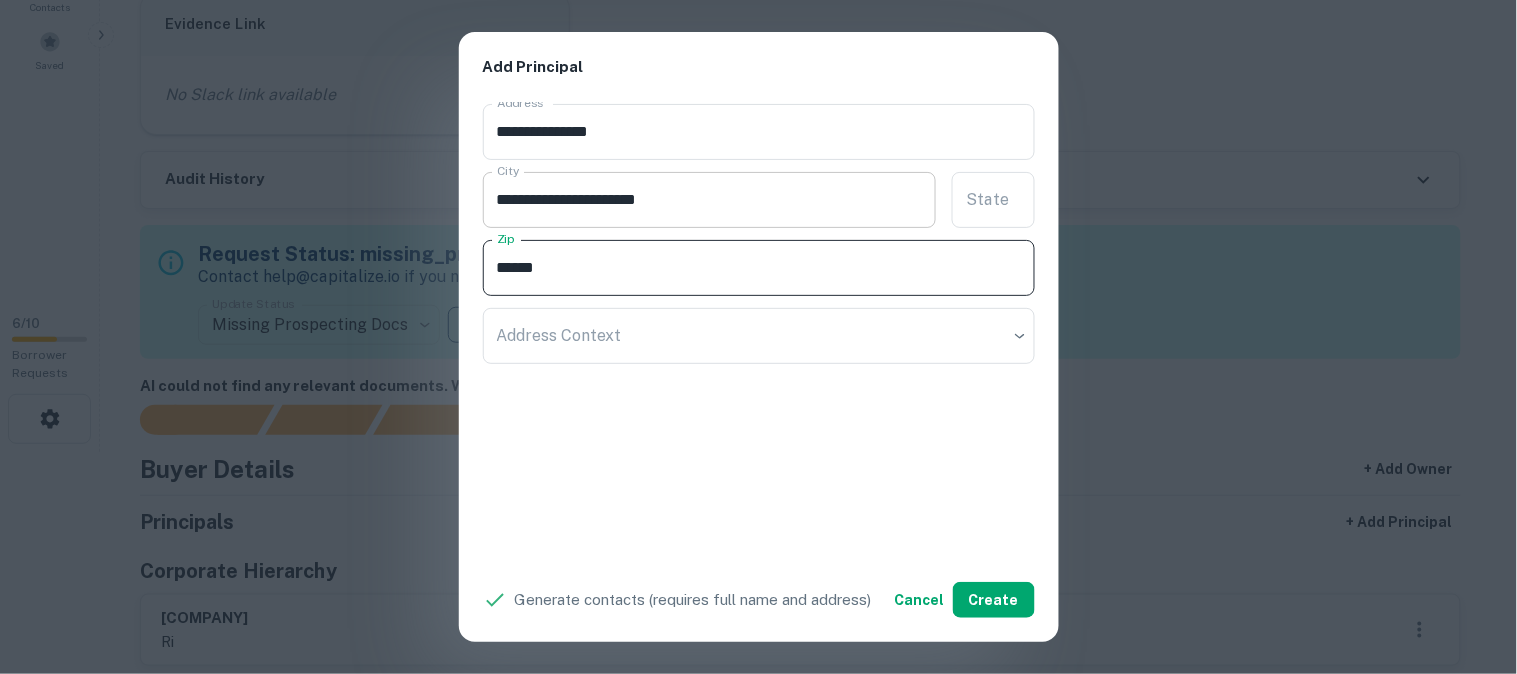 type on "*****" 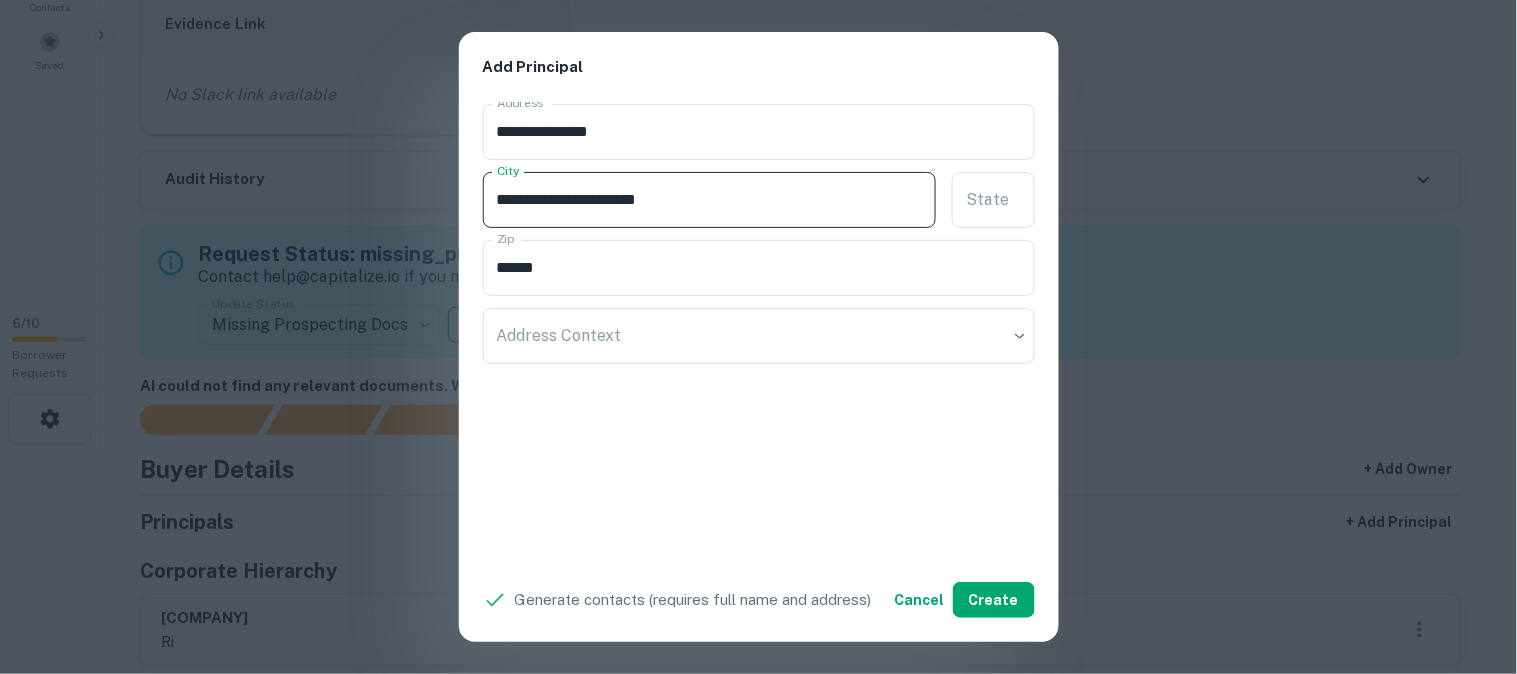 drag, startPoint x: 698, startPoint y: 201, endPoint x: 750, endPoint y: 202, distance: 52.009613 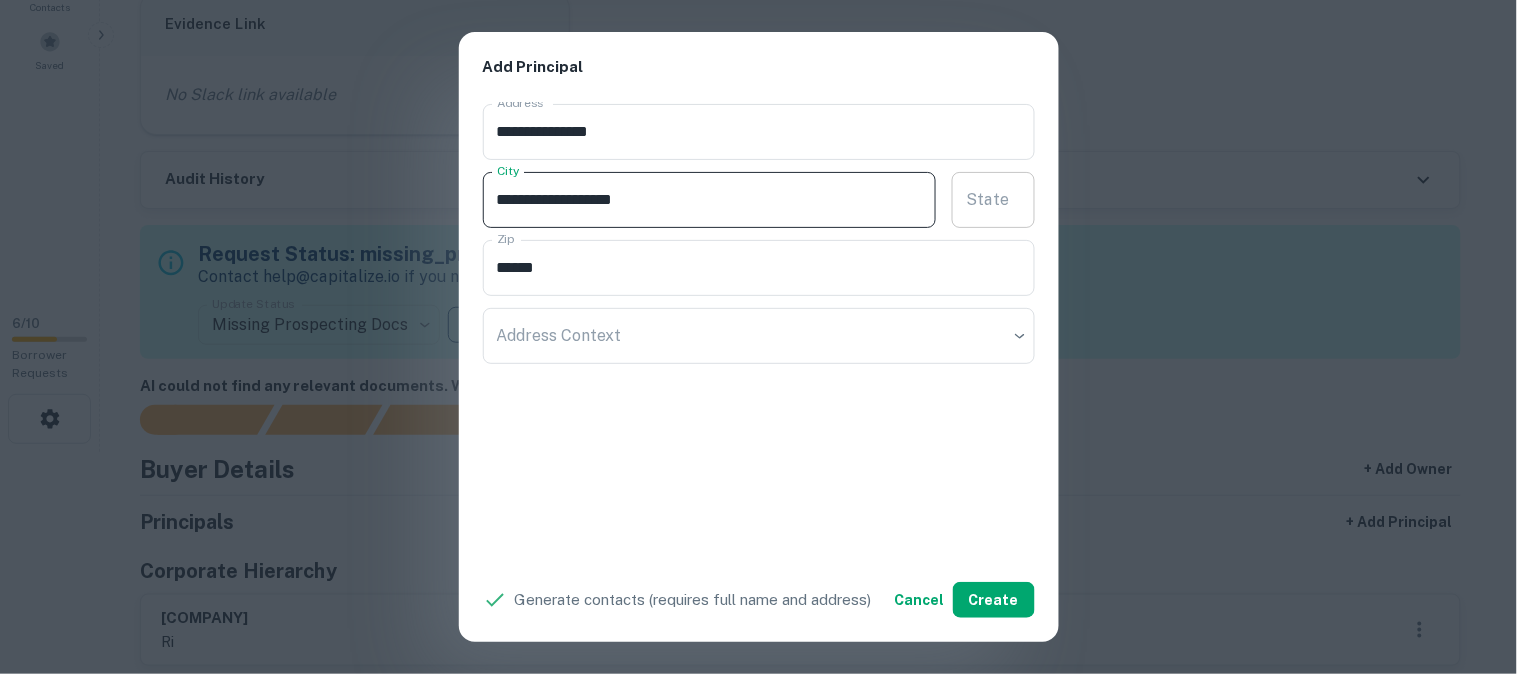 type on "**********" 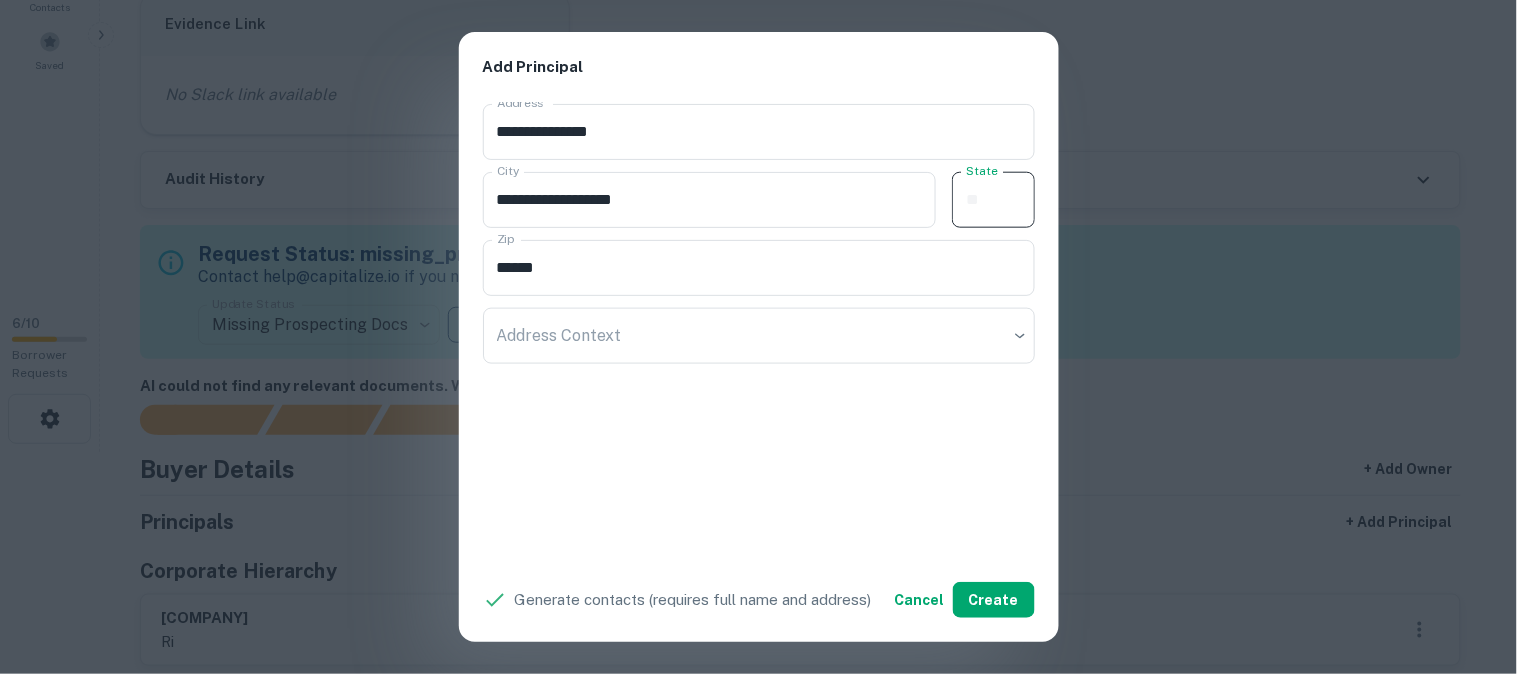 paste on "**" 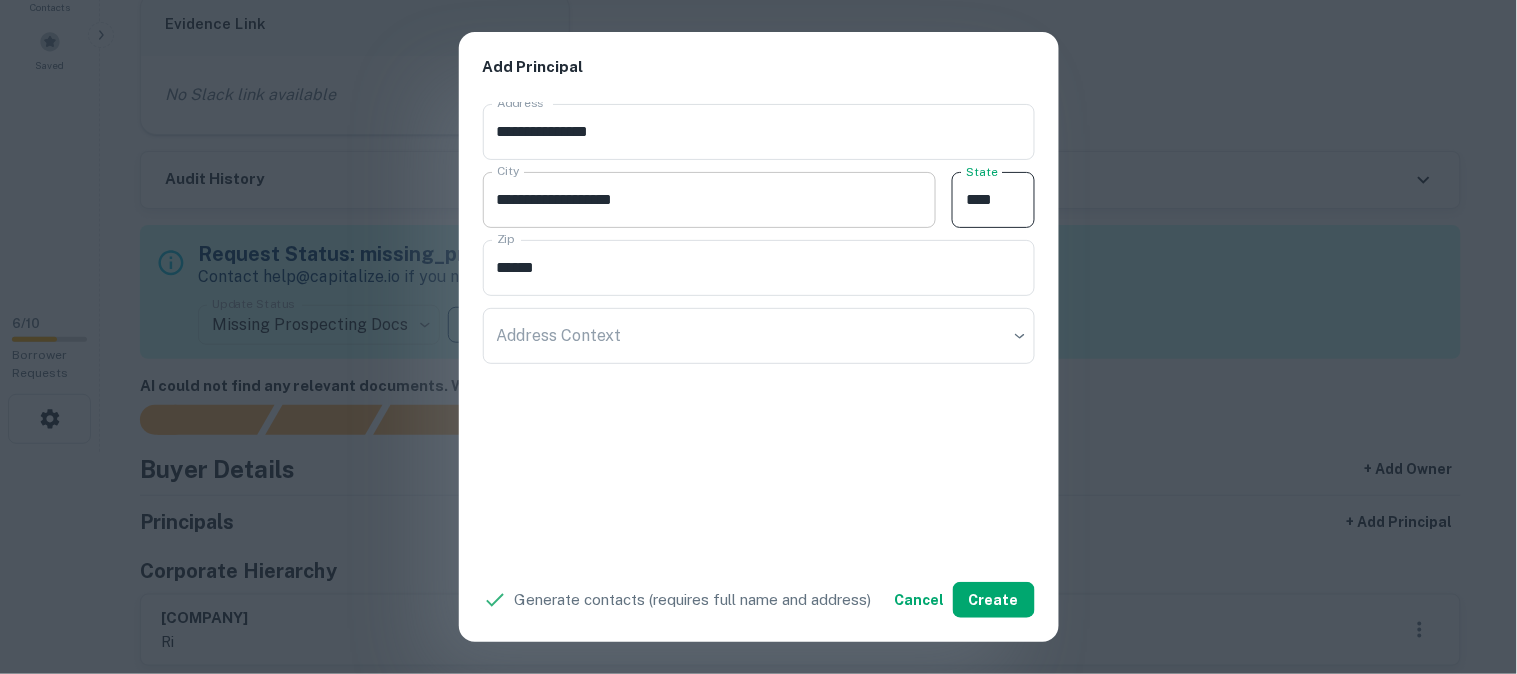 type on "**" 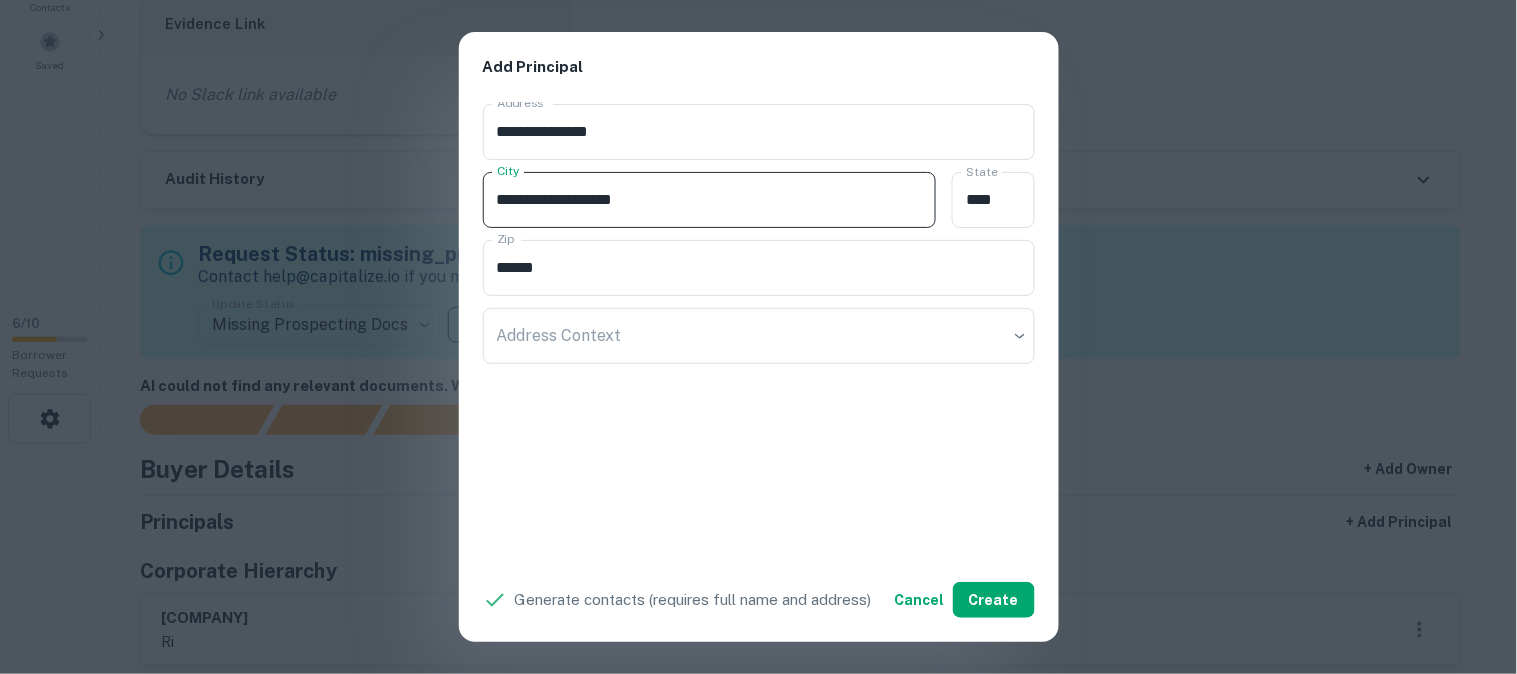 click on "**********" at bounding box center [710, 200] 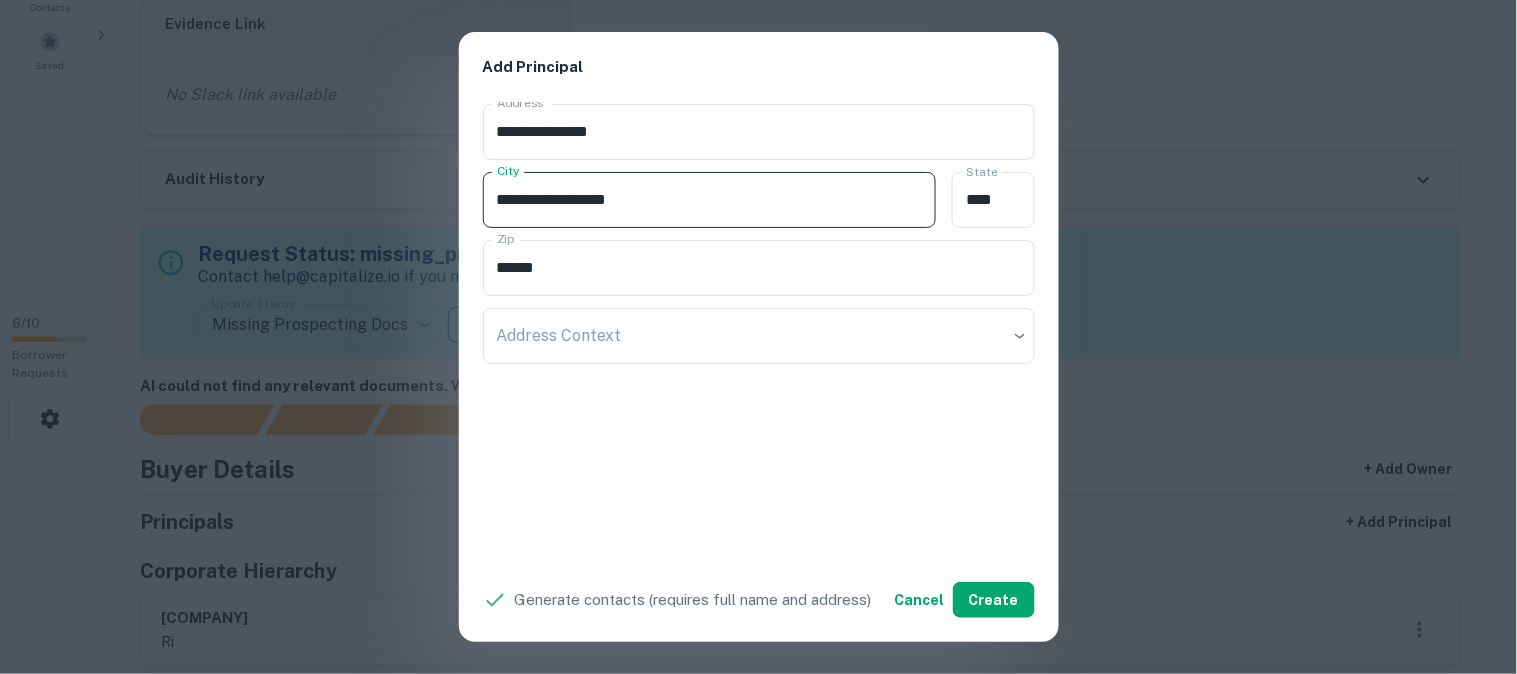 click on "**********" at bounding box center (710, 200) 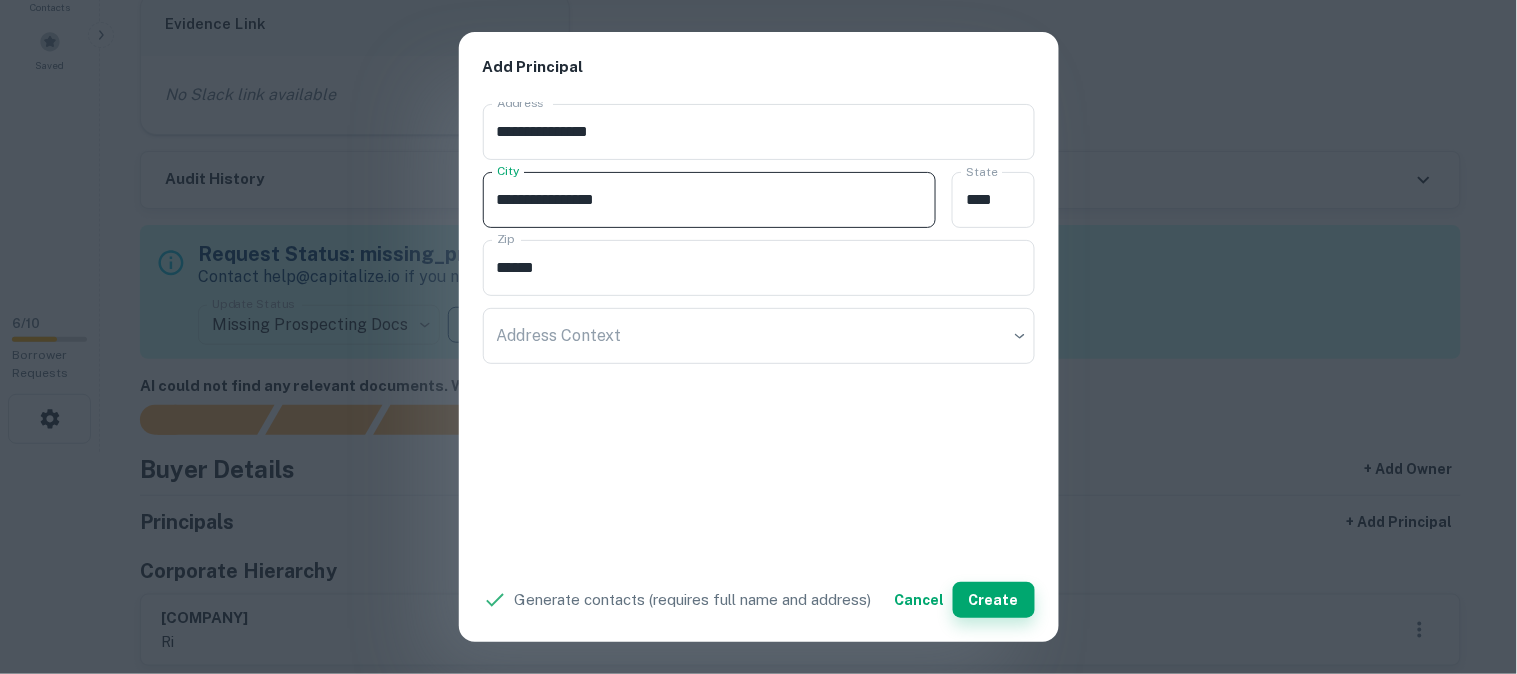 type on "**********" 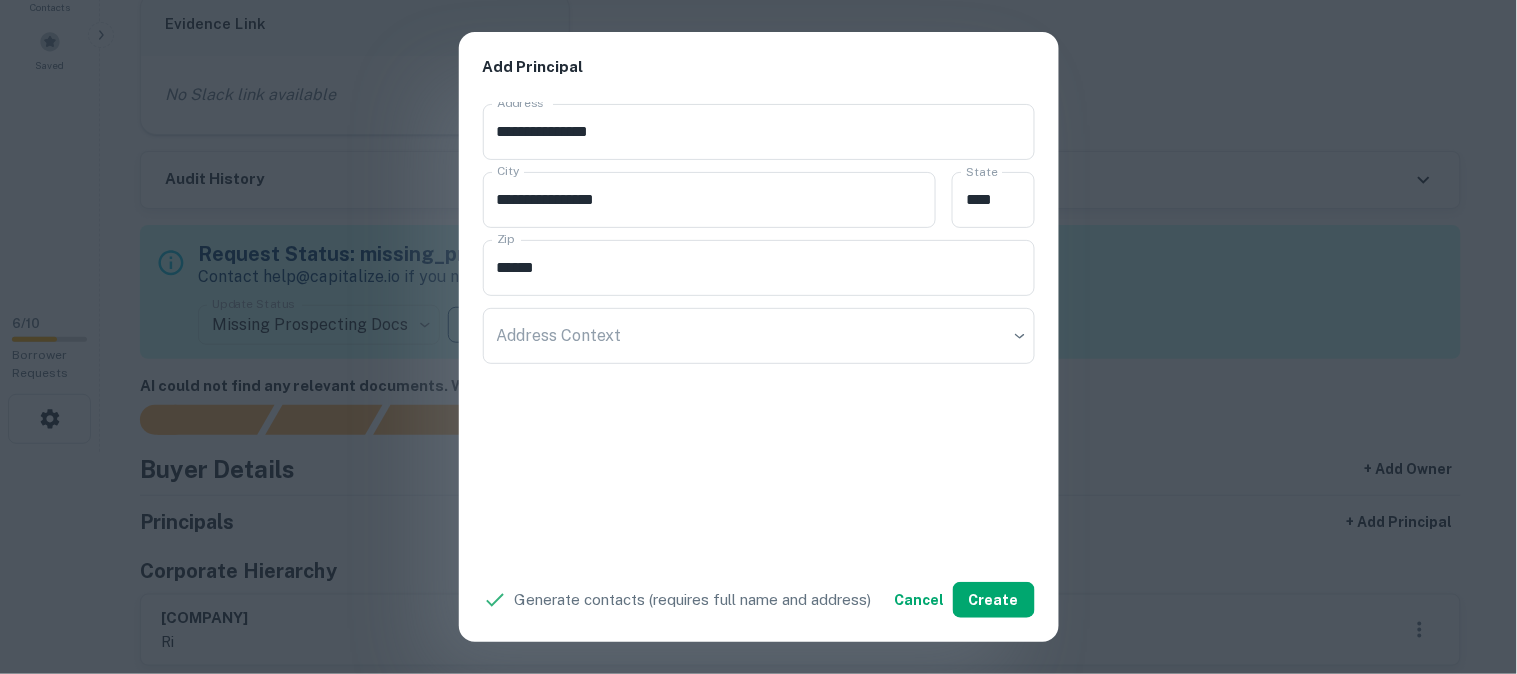 click on "**********" at bounding box center (758, 337) 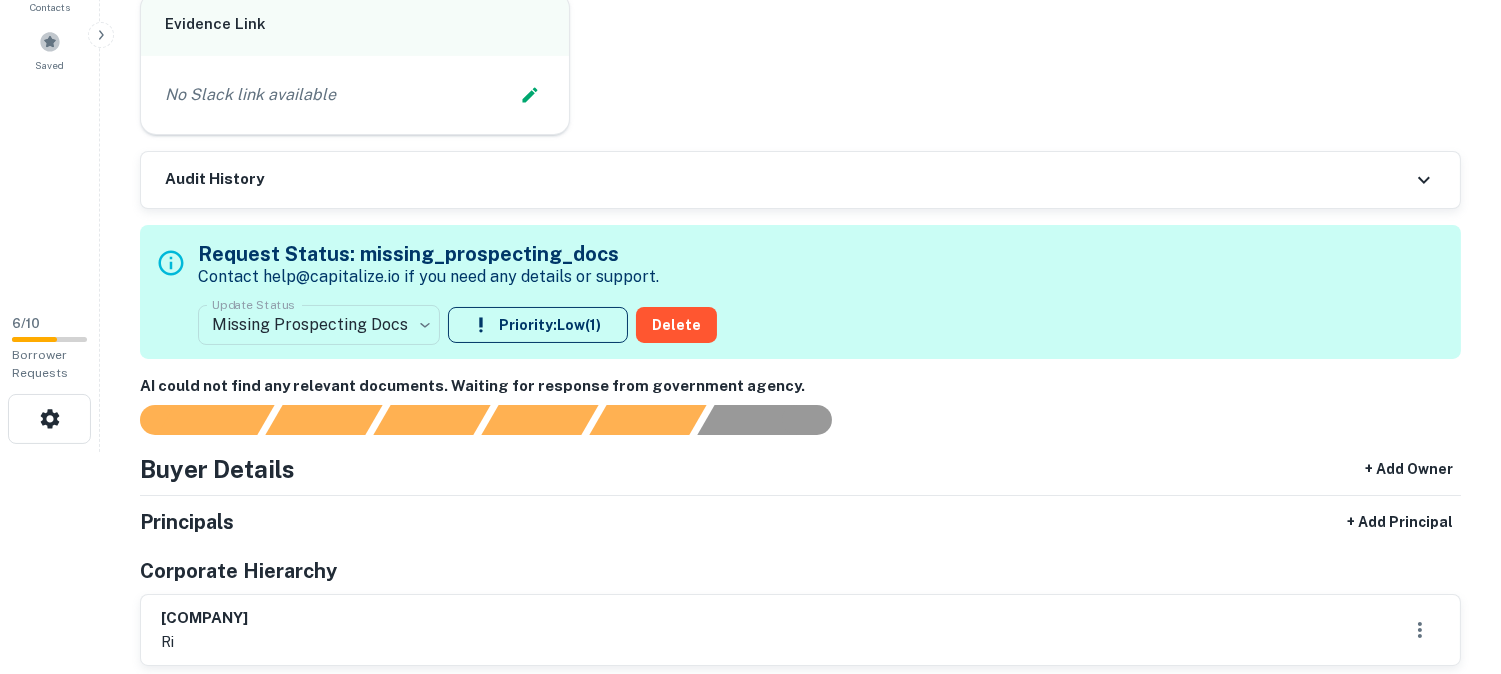 click on "**********" at bounding box center [750, 115] 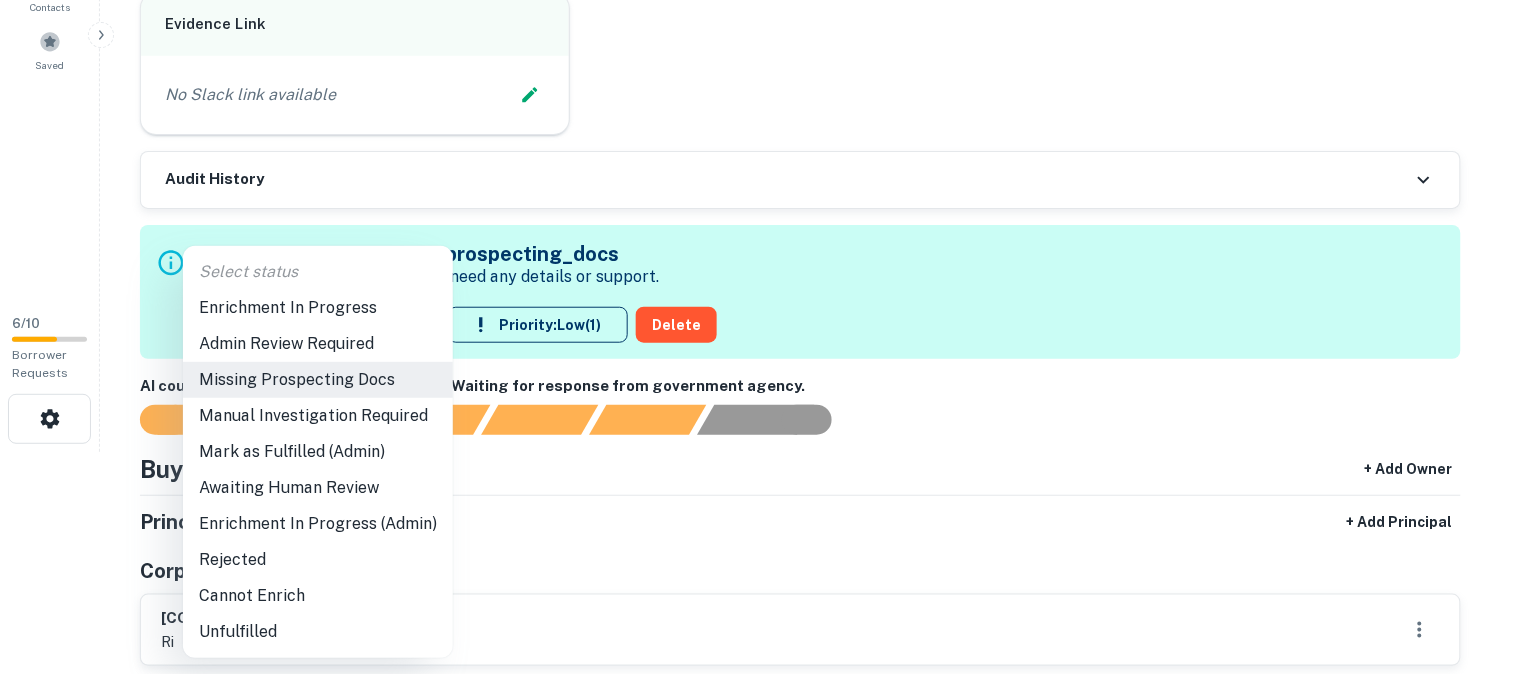 click on "Admin Review Required" at bounding box center [318, 344] 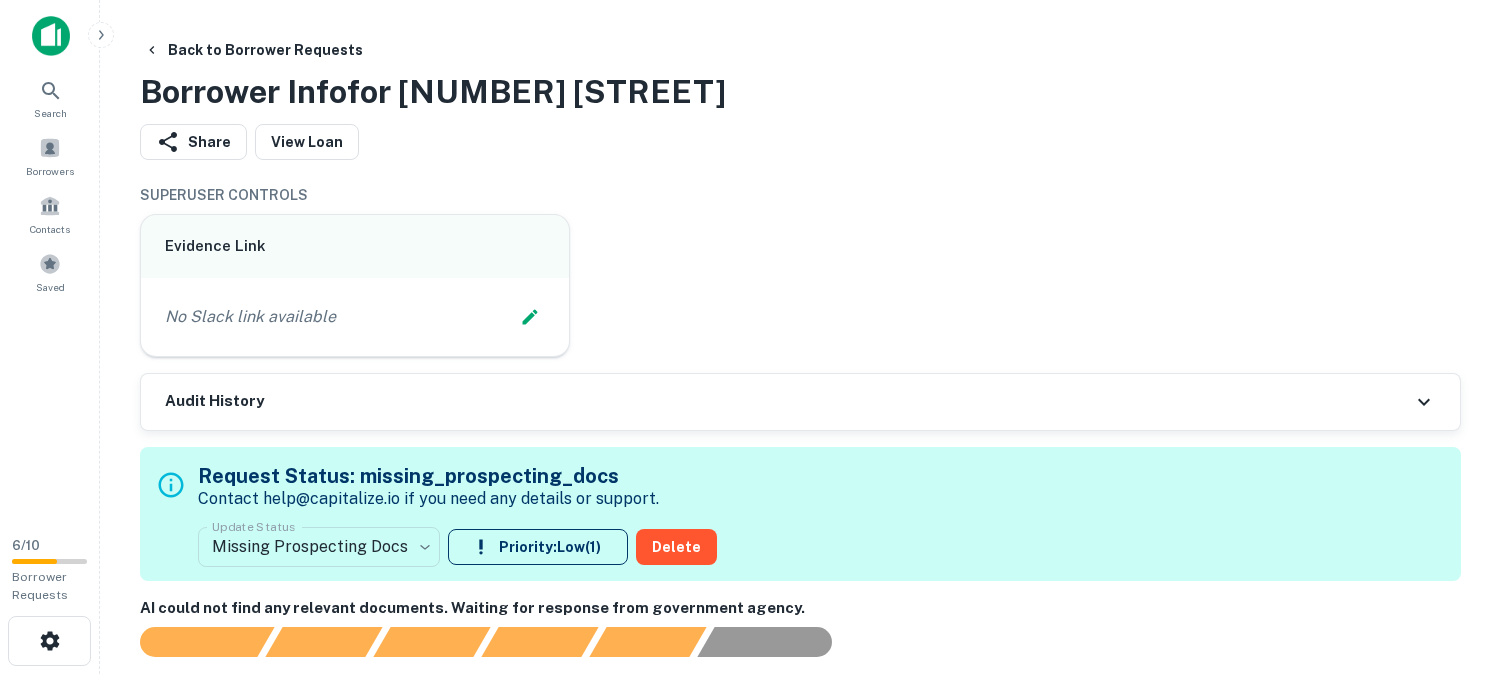 scroll, scrollTop: 0, scrollLeft: 0, axis: both 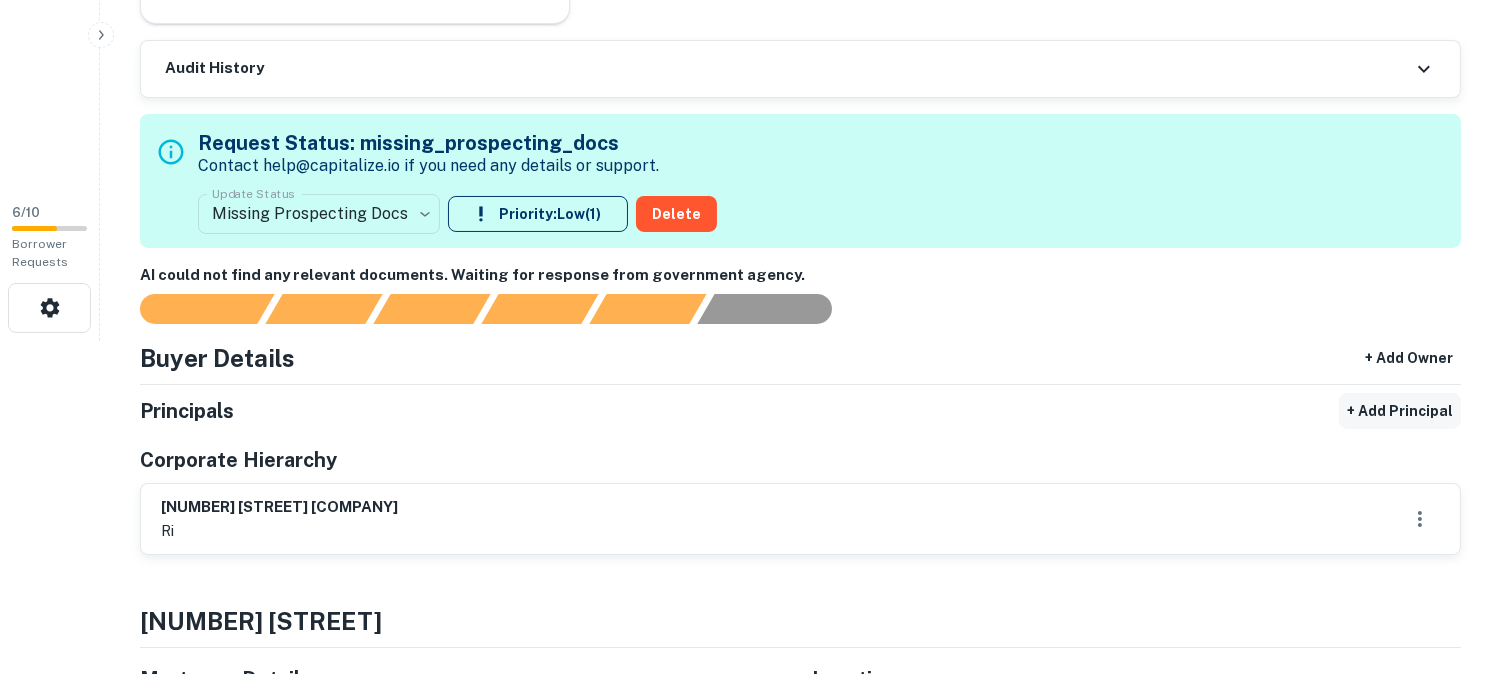 click on "+ Add Principal" at bounding box center (1400, 411) 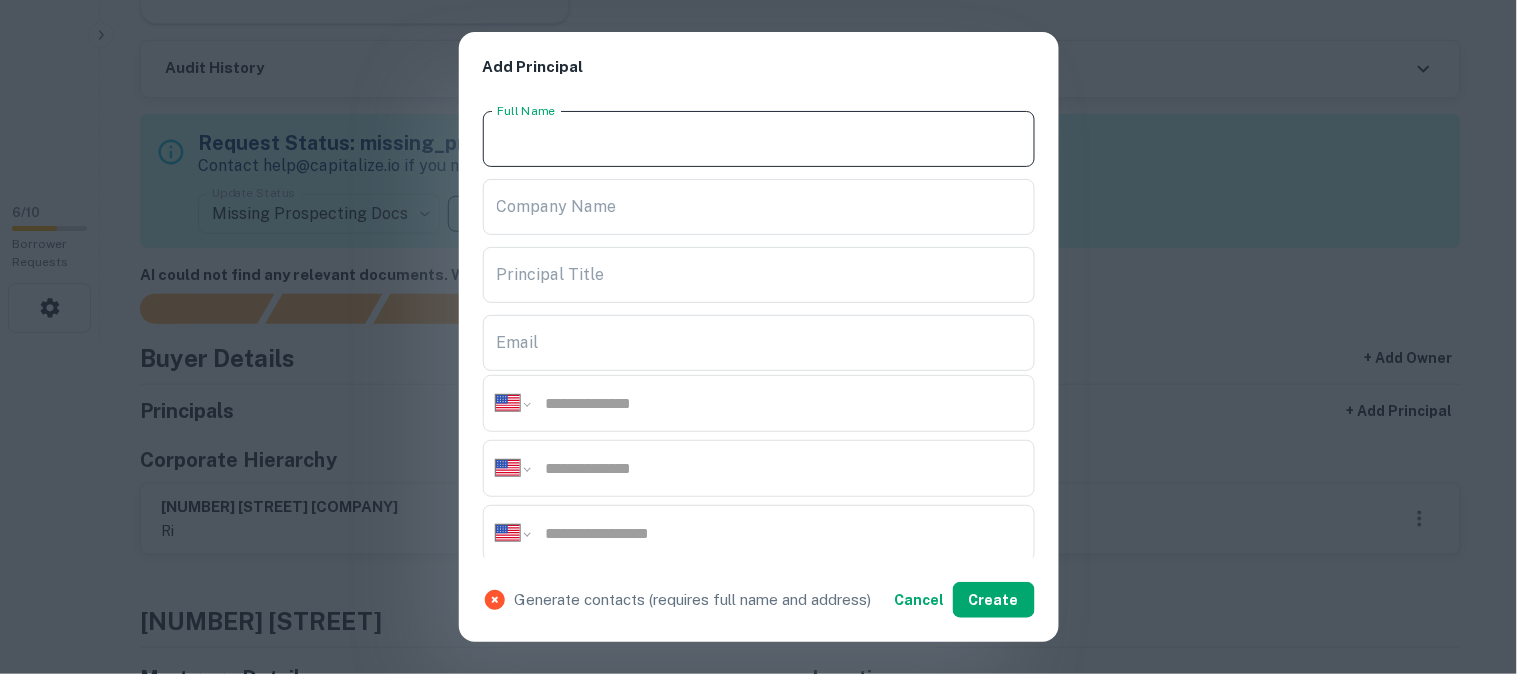 click on "Full Name" at bounding box center [759, 139] 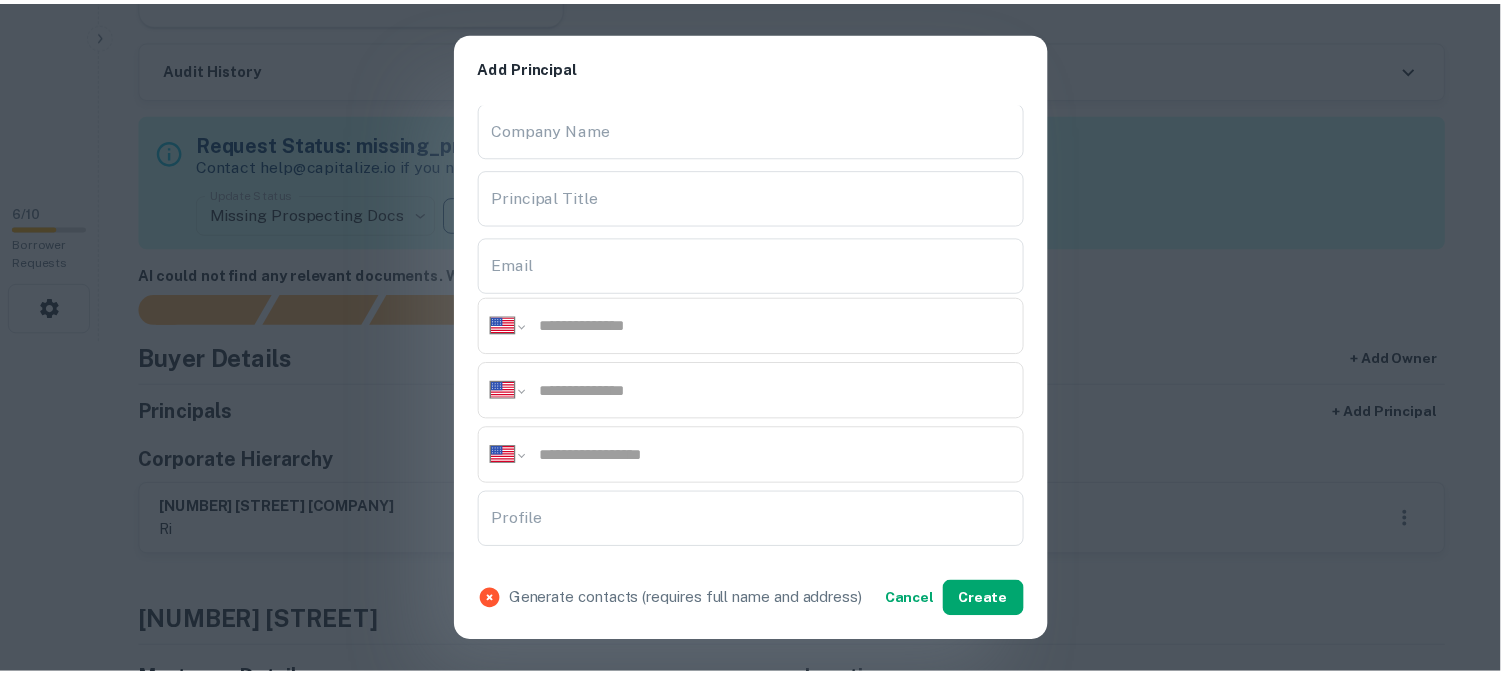 scroll, scrollTop: 333, scrollLeft: 0, axis: vertical 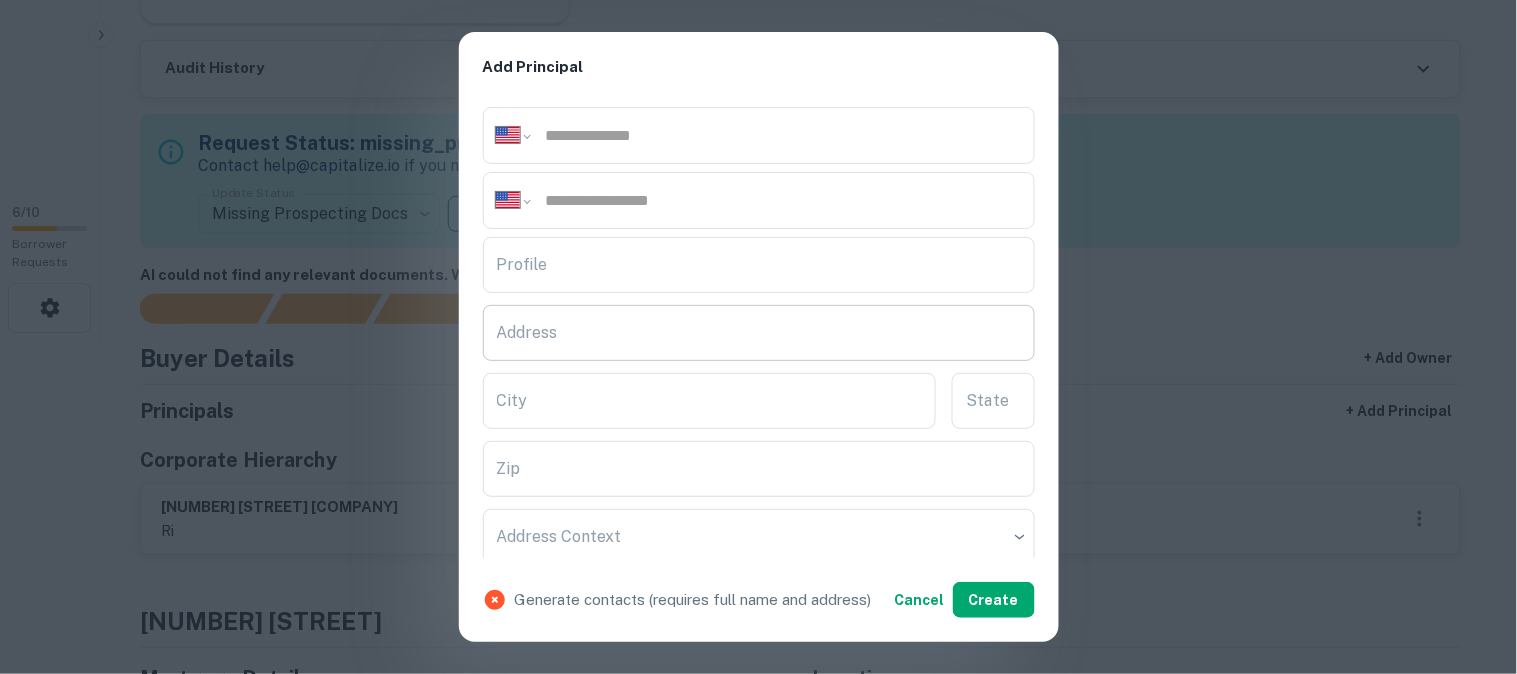 type on "**********" 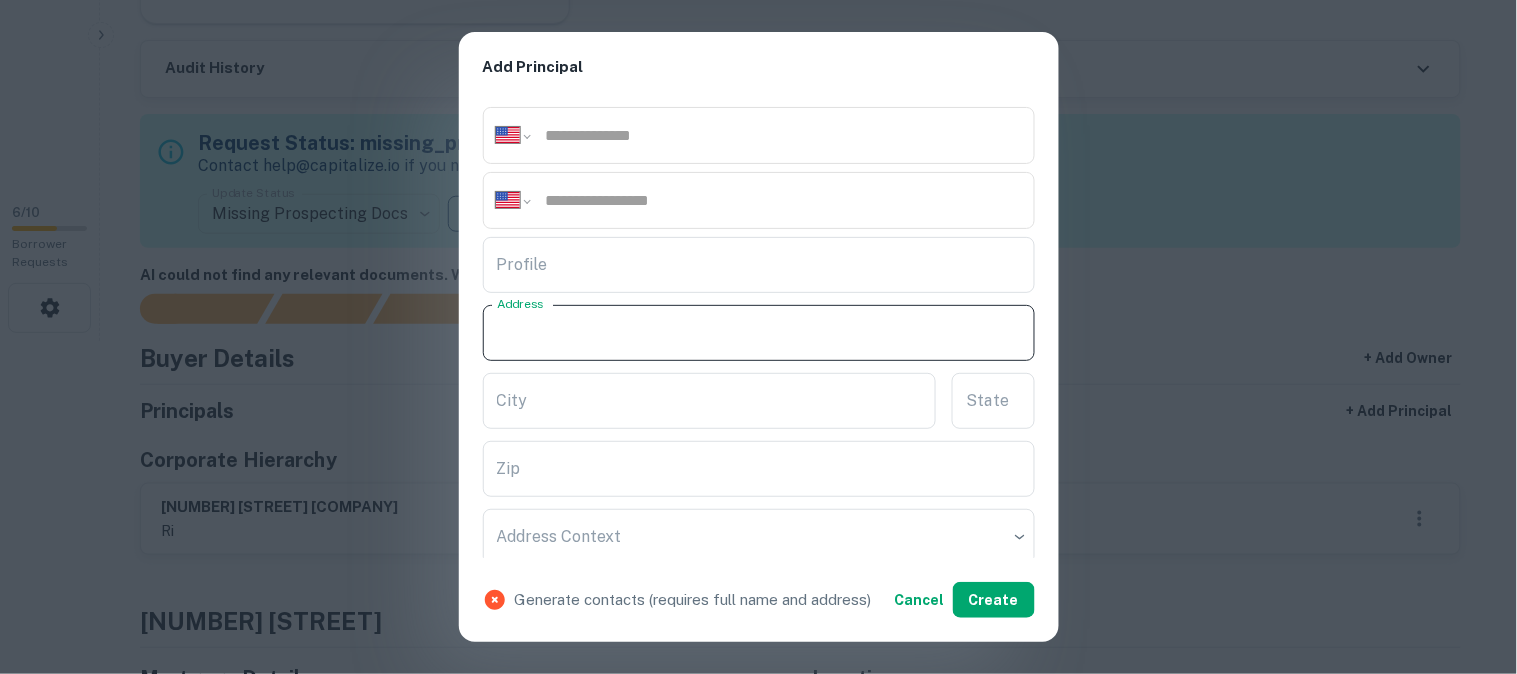 paste on "**********" 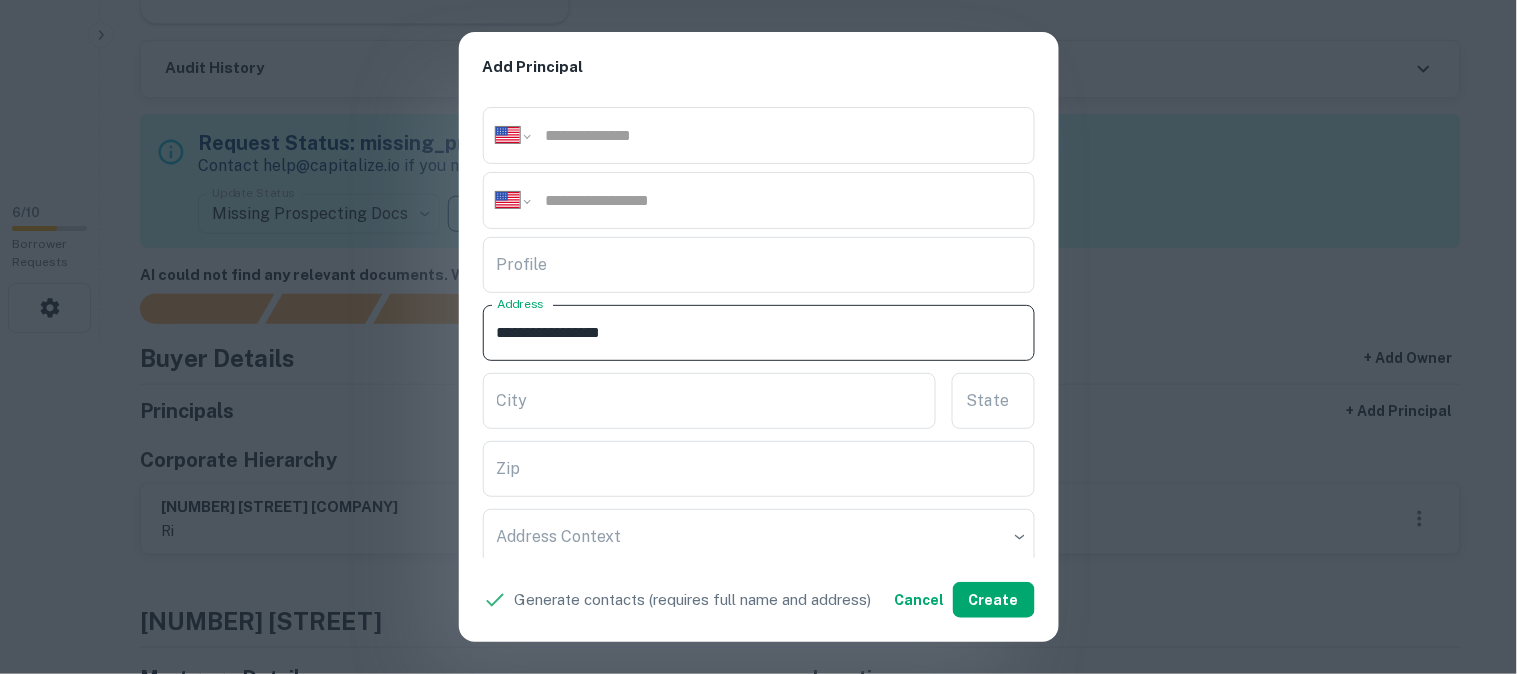 drag, startPoint x: 705, startPoint y: 337, endPoint x: 483, endPoint y: 323, distance: 222.44101 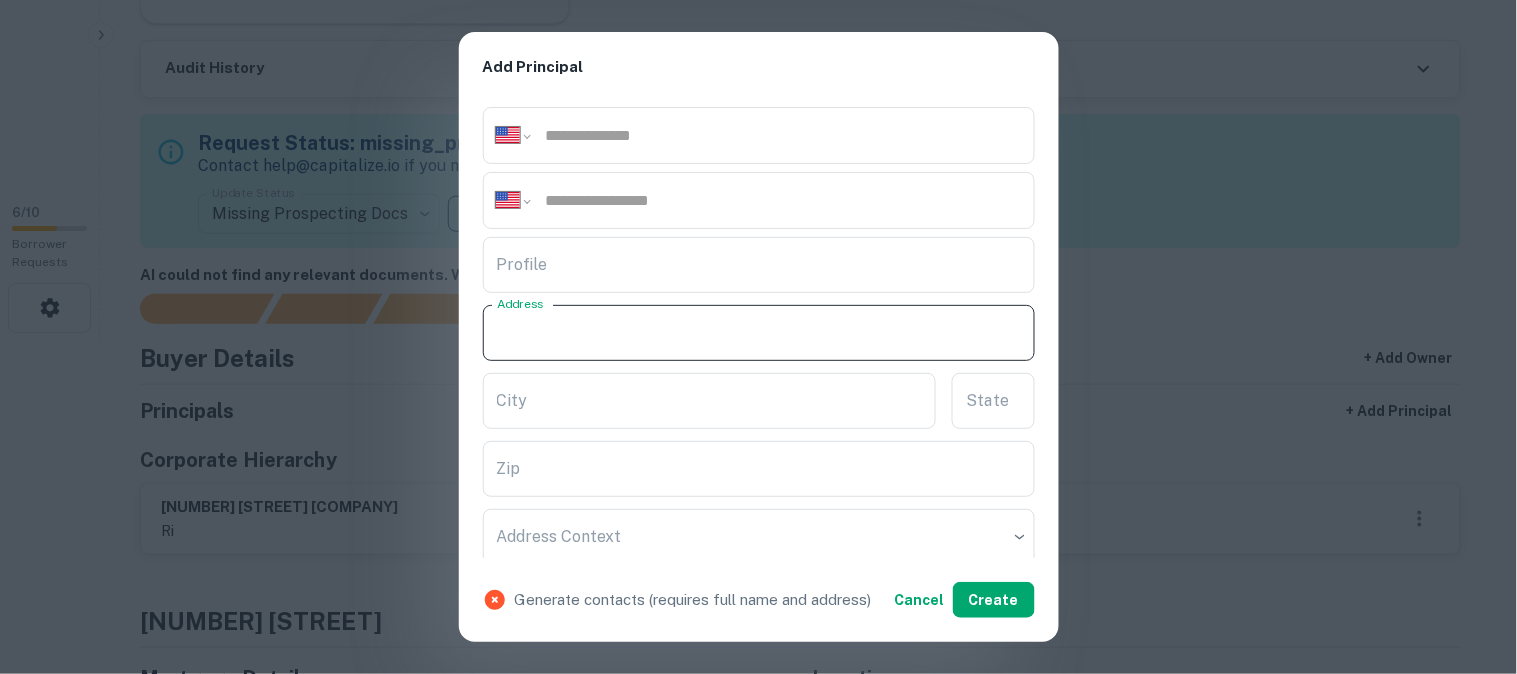 paste on "**********" 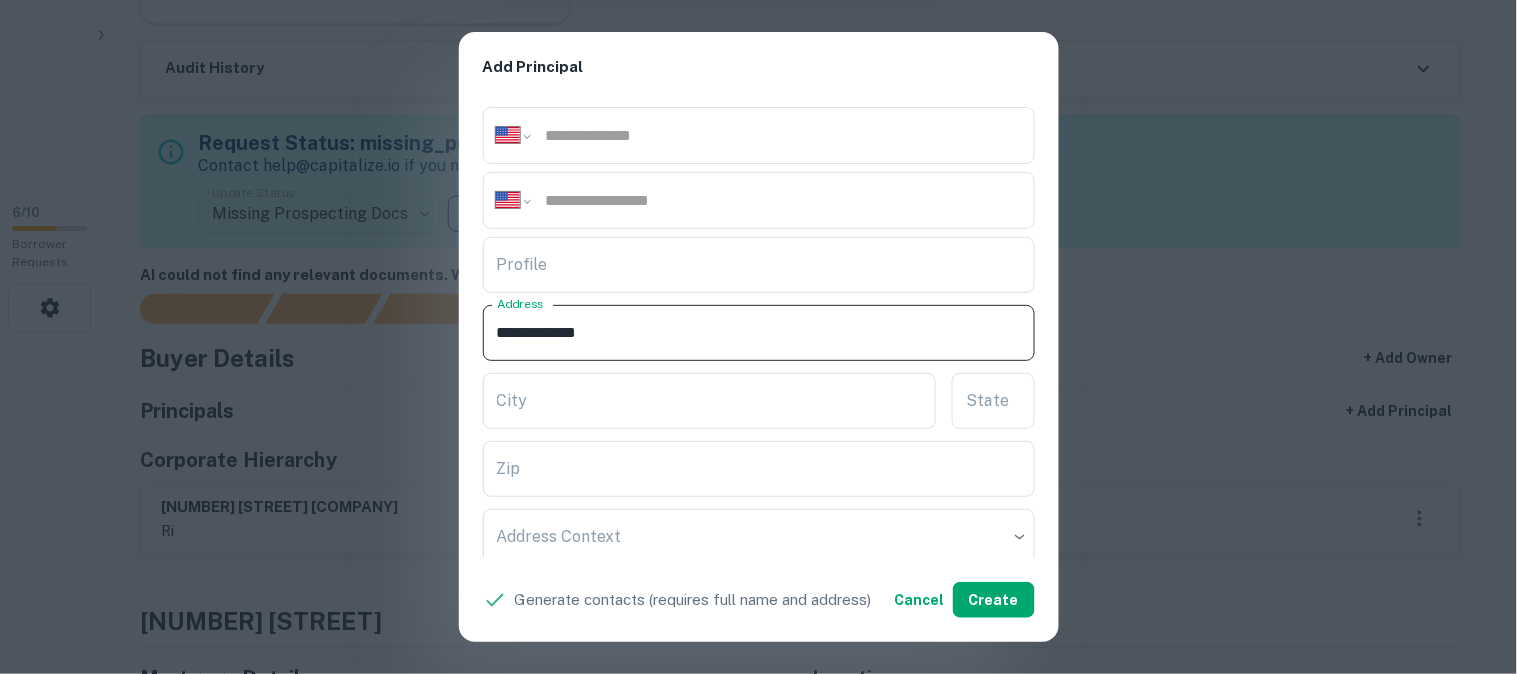 type on "**********" 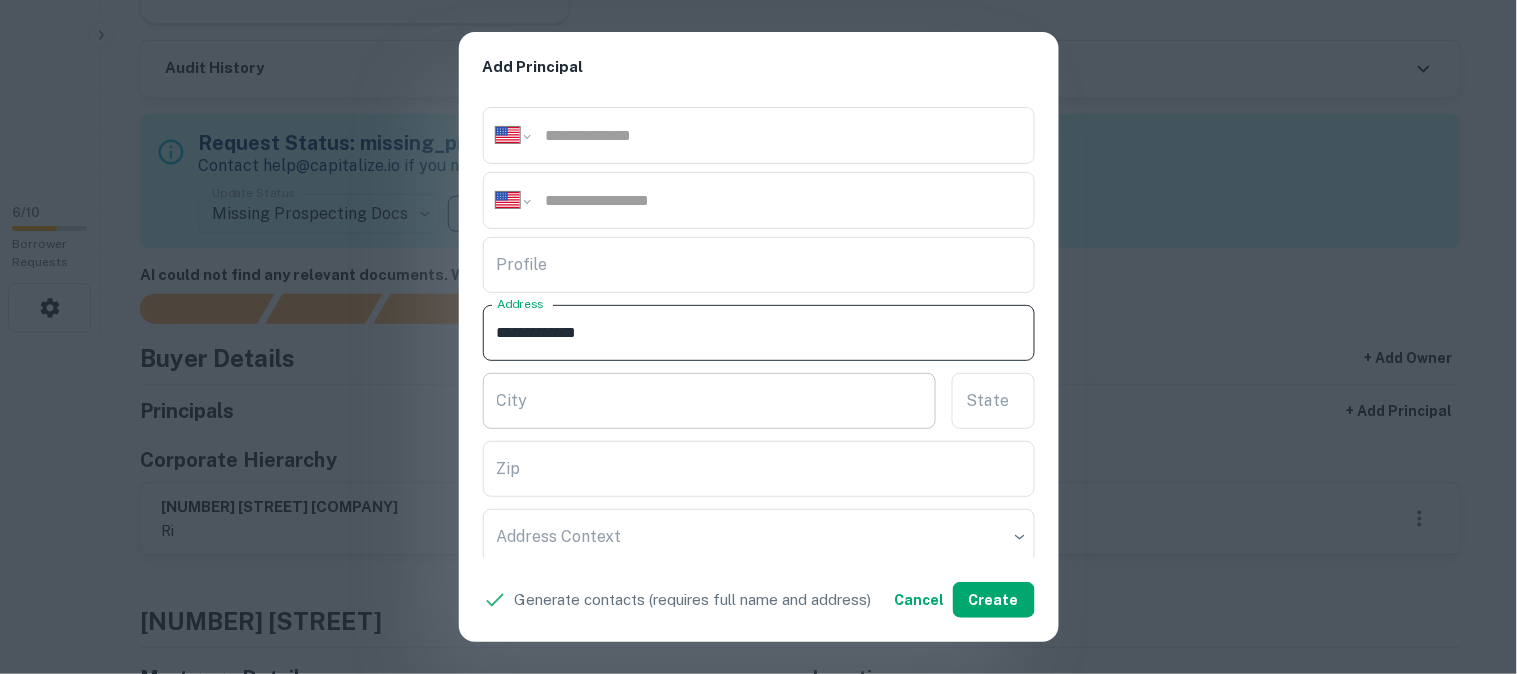 click on "City" at bounding box center (710, 401) 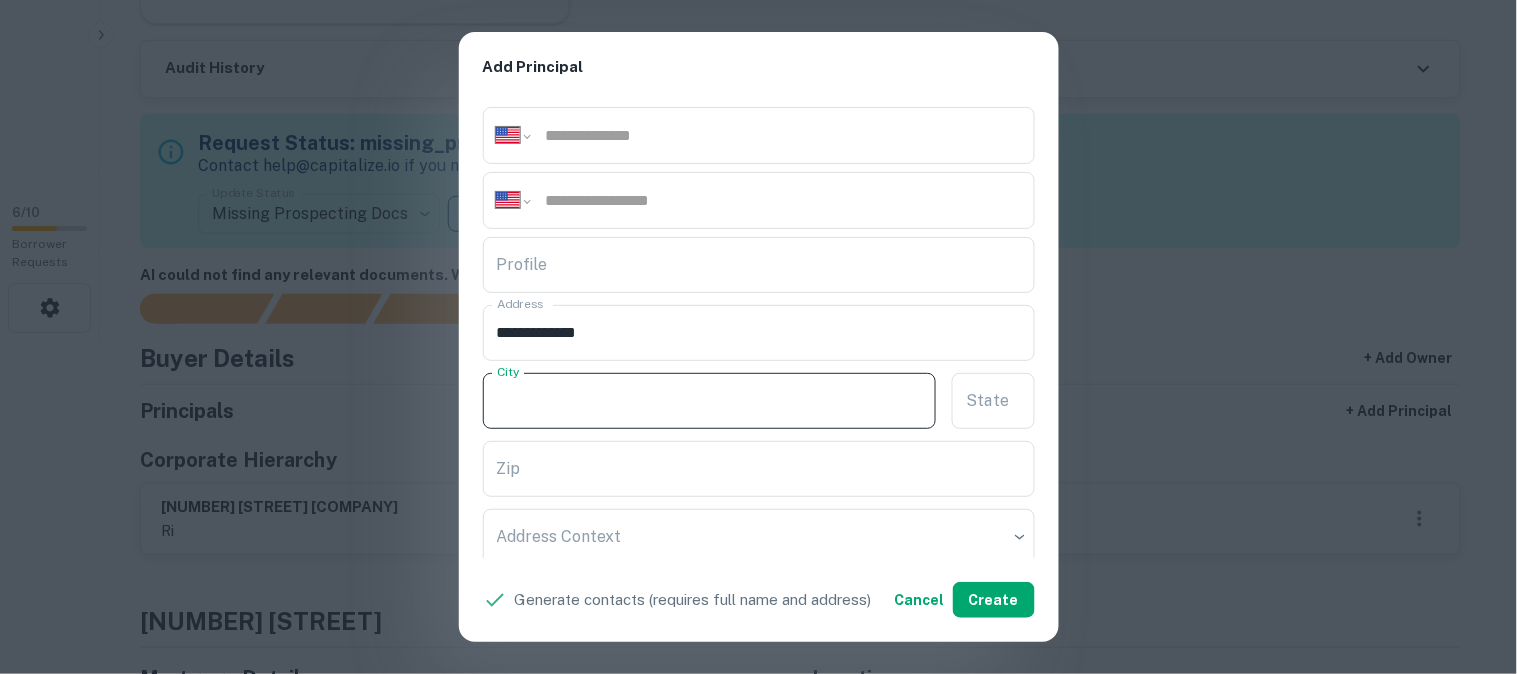 paste on "**********" 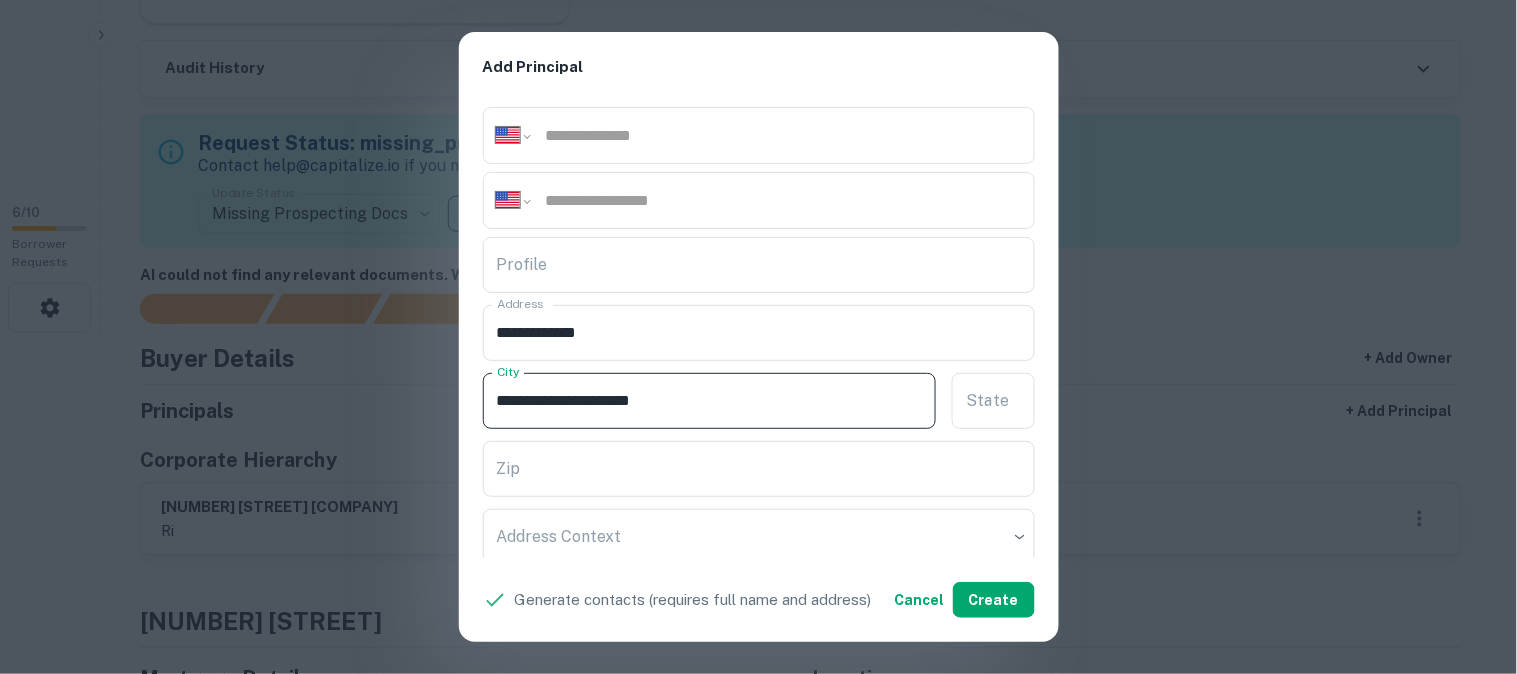 click on "**********" at bounding box center (710, 401) 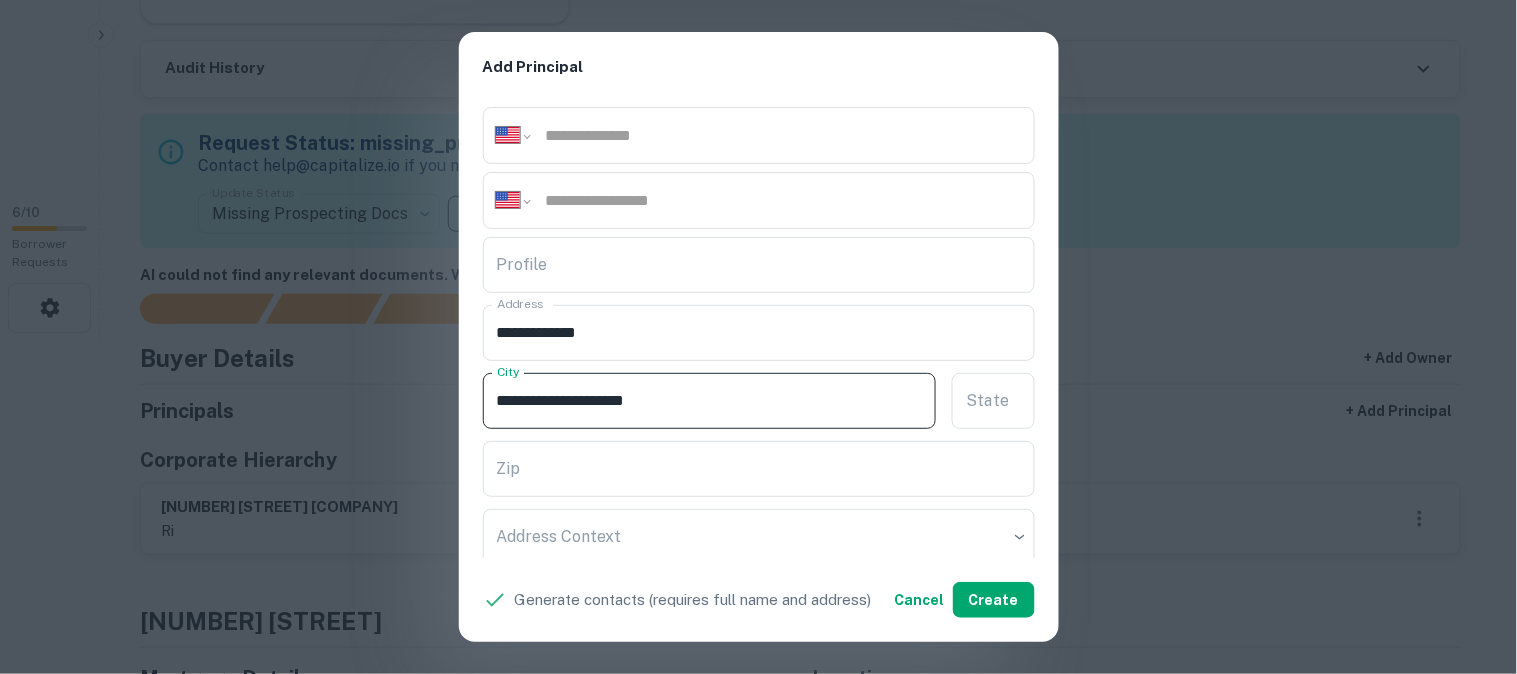 drag, startPoint x: 585, startPoint y: 396, endPoint x: 610, endPoint y: 403, distance: 25.96151 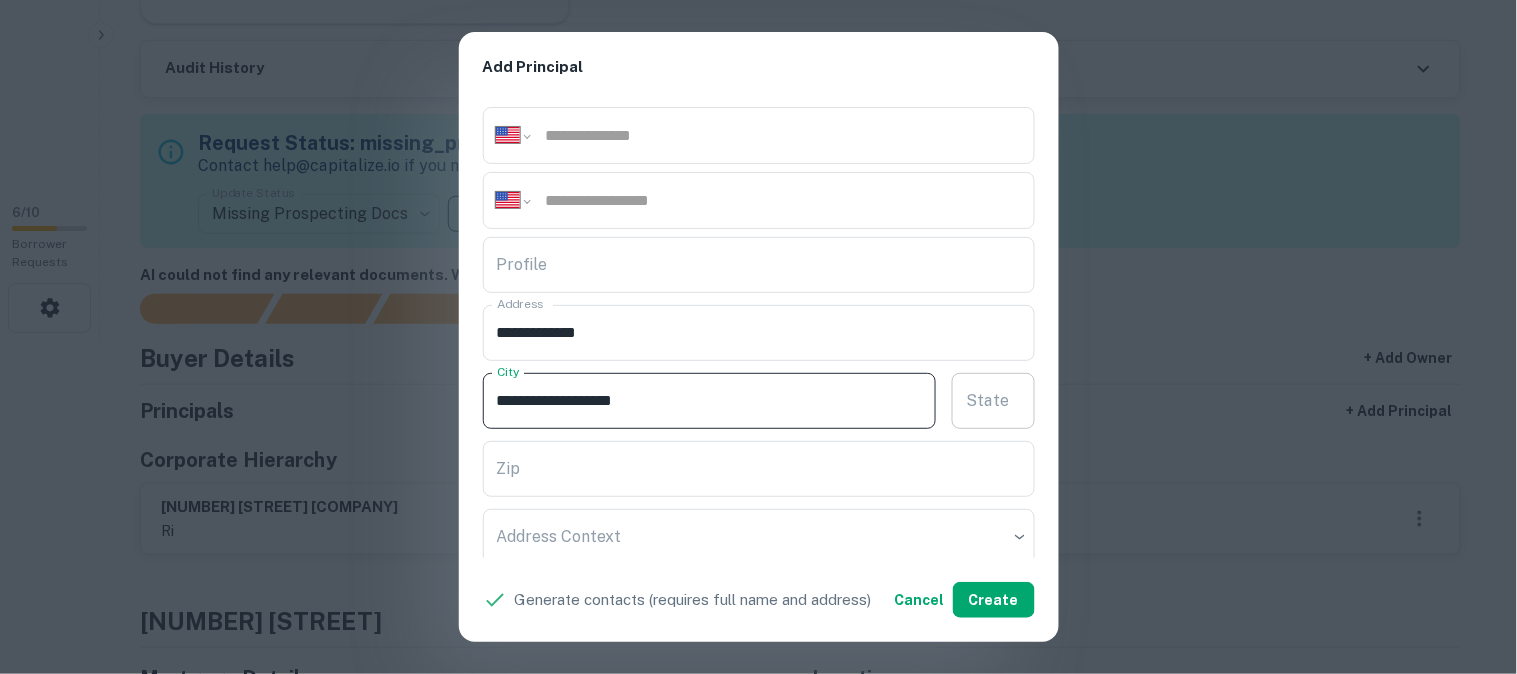 type on "**********" 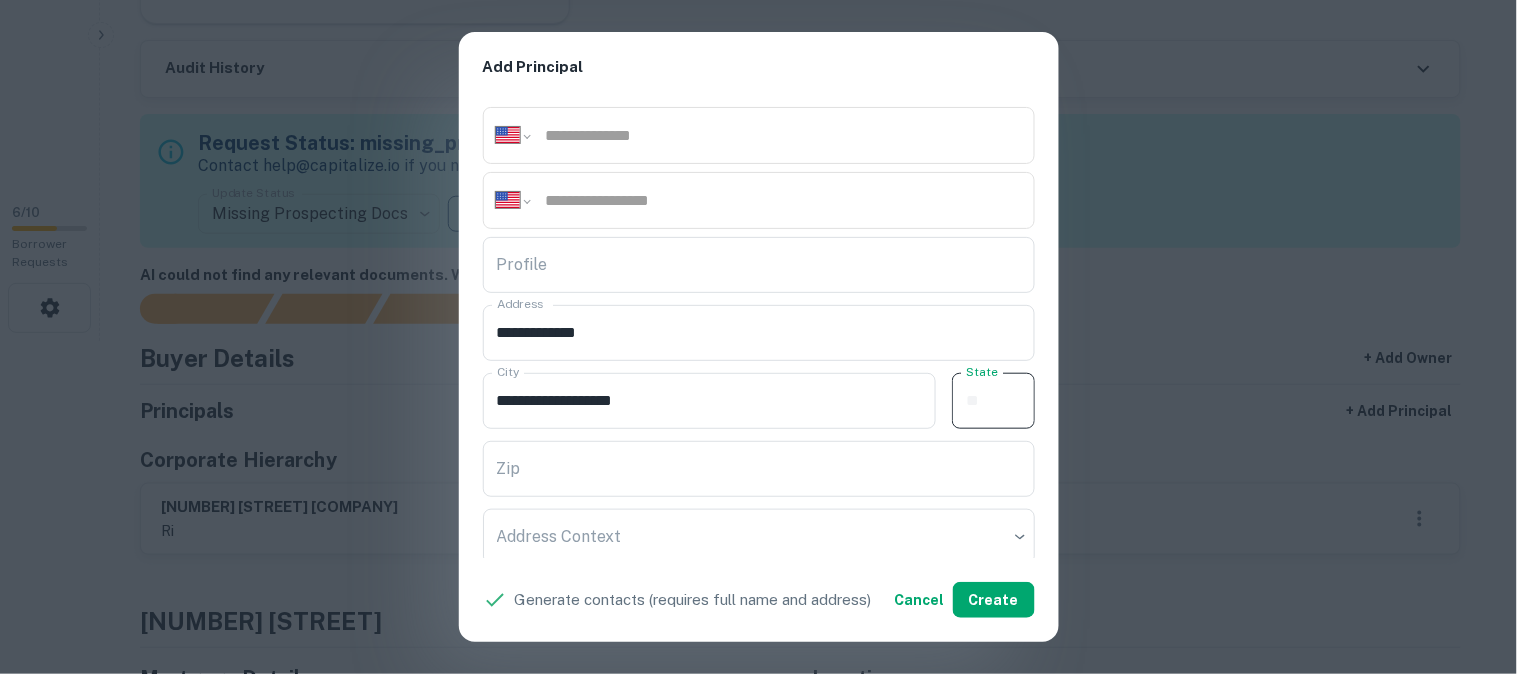 paste on "**" 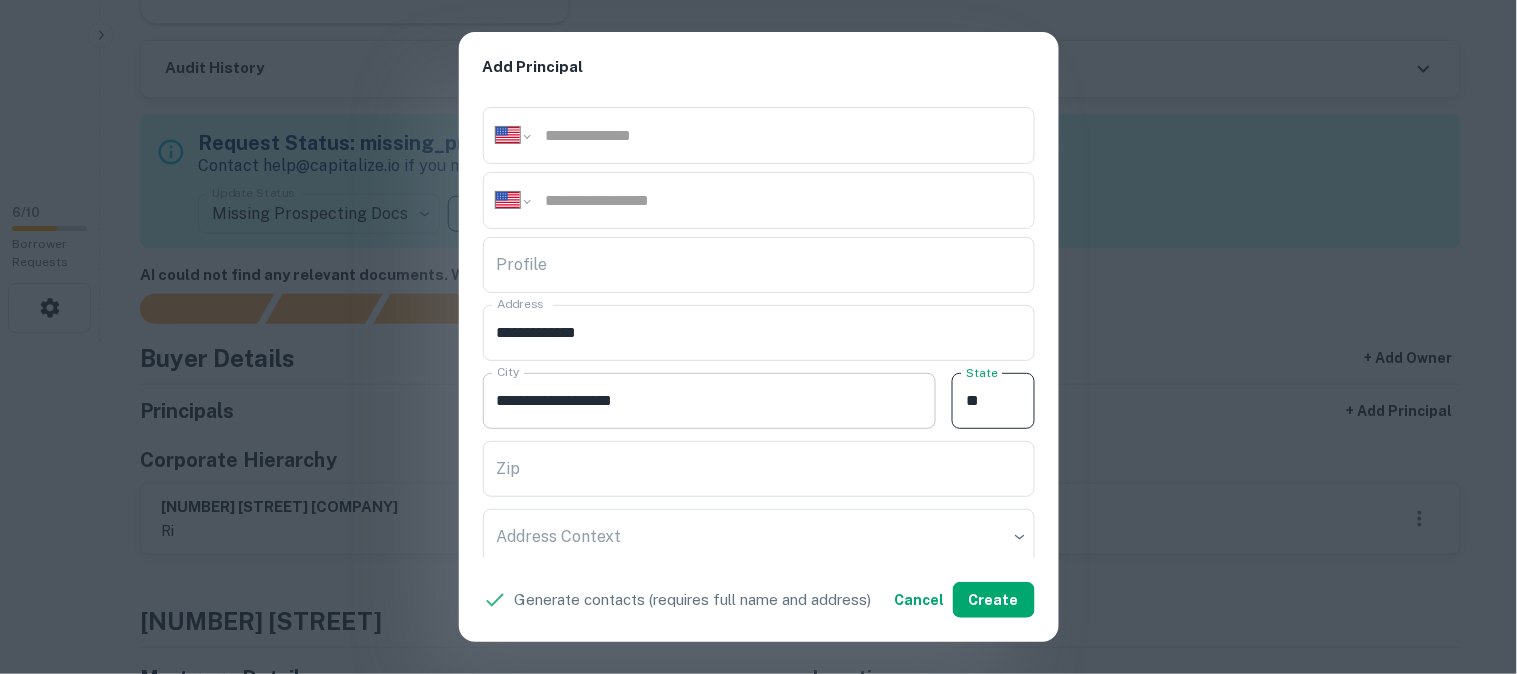 type on "**" 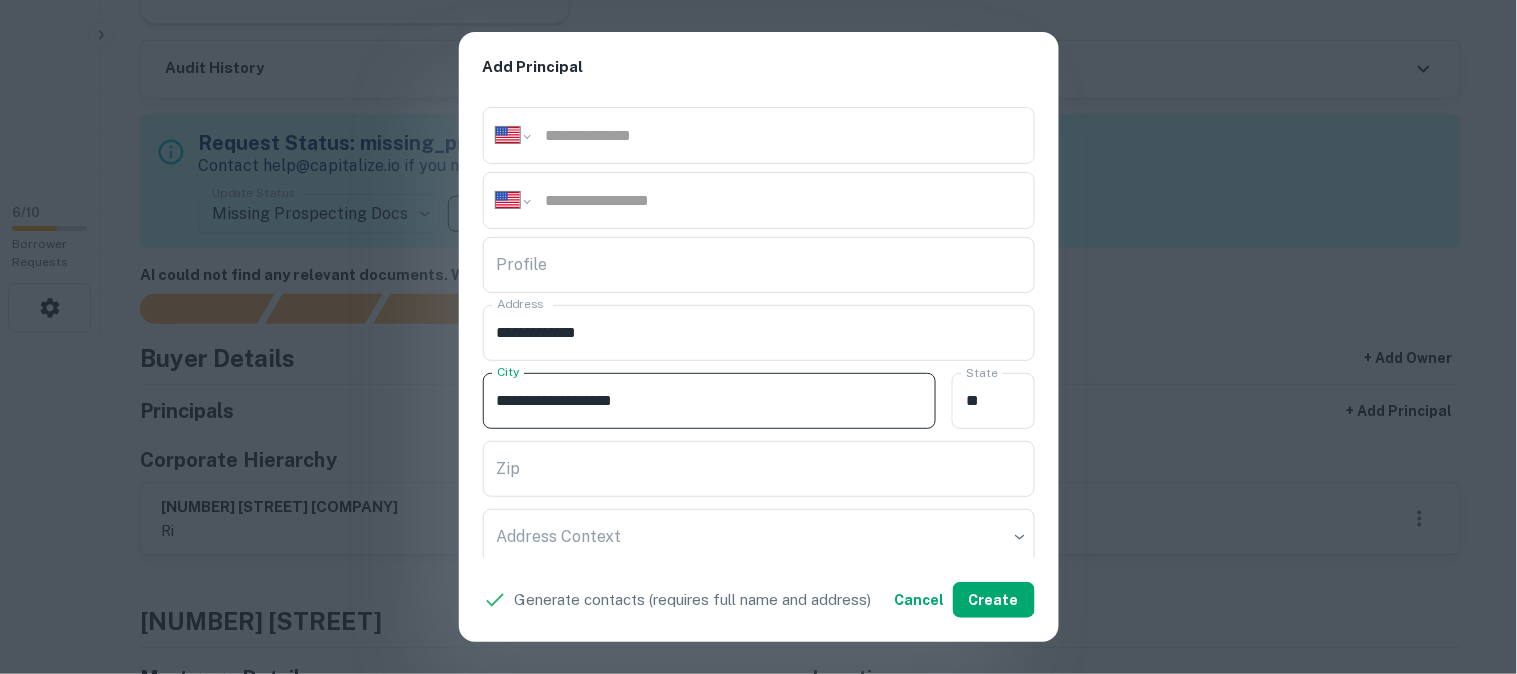 drag, startPoint x: 588, startPoint y: 402, endPoint x: 675, endPoint y: 406, distance: 87.0919 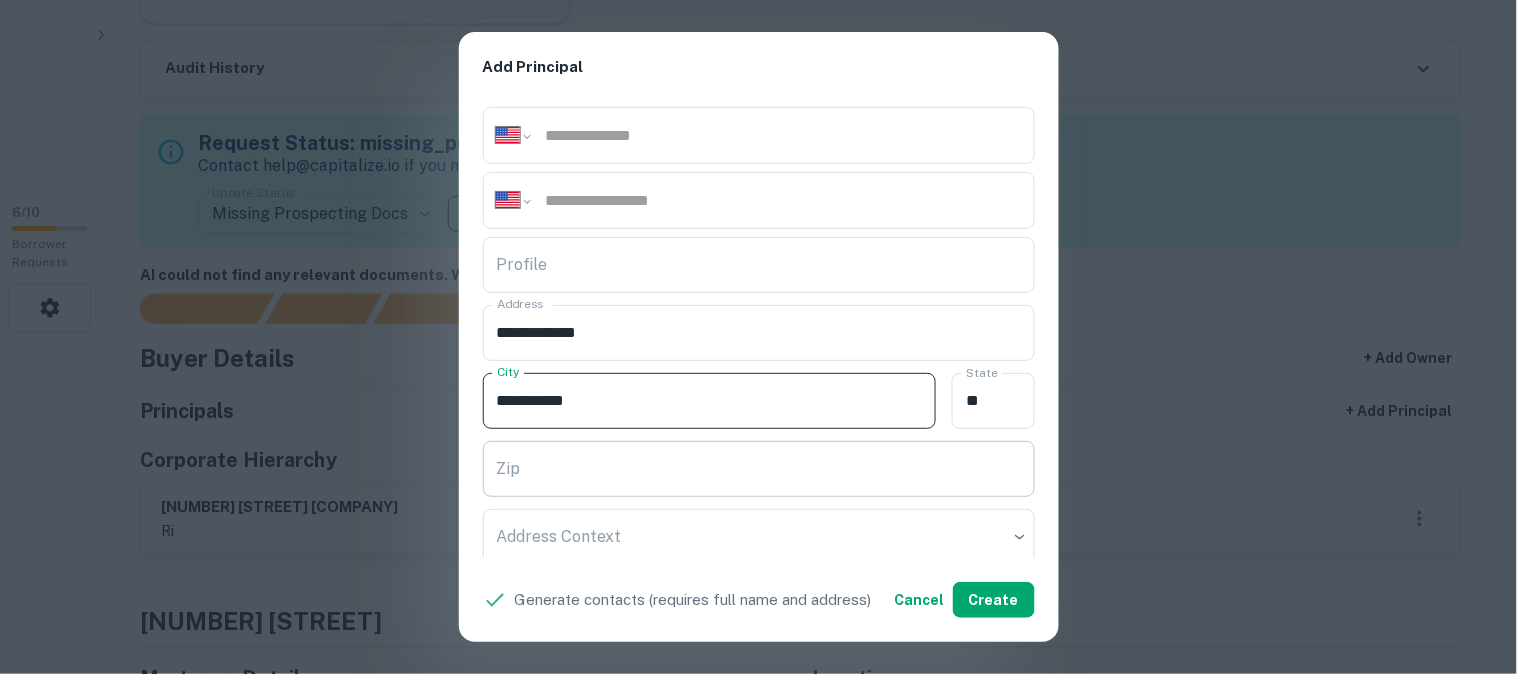 type on "********" 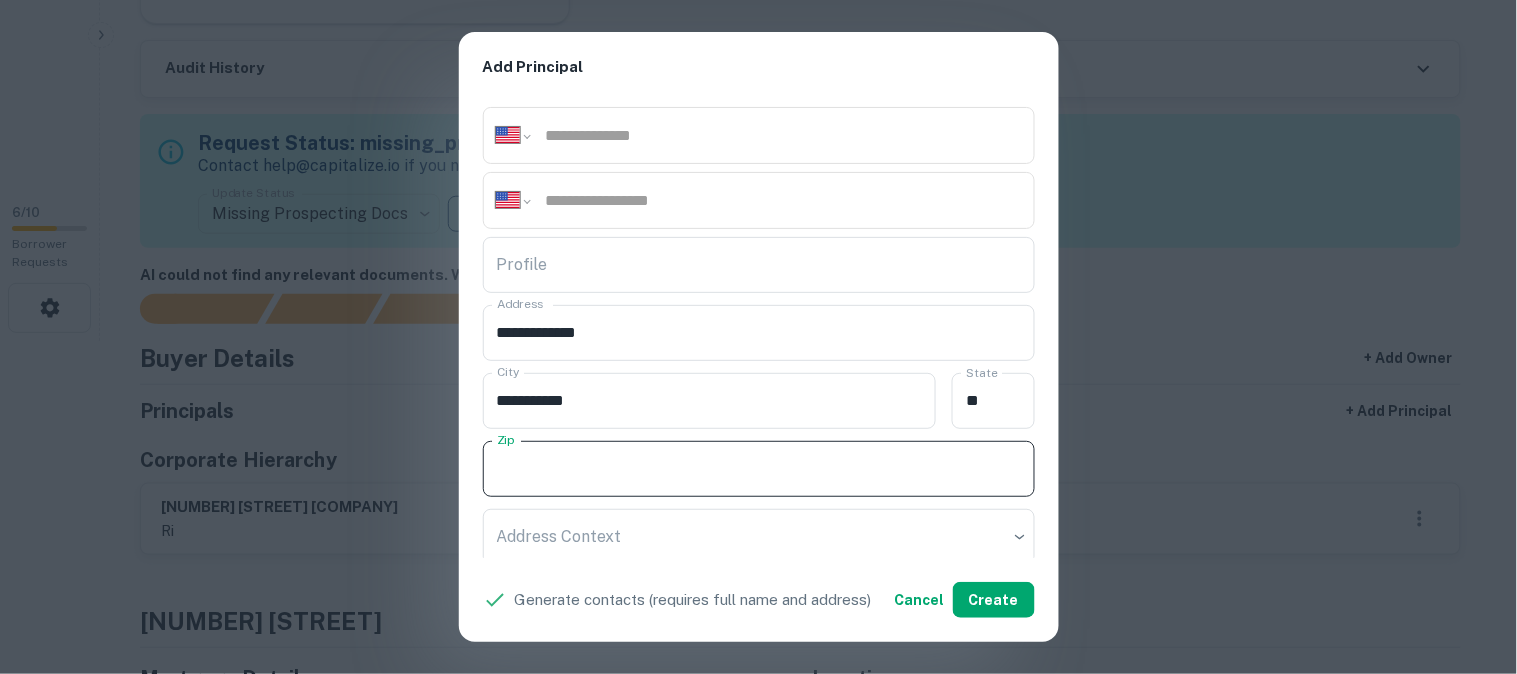 paste on "*****" 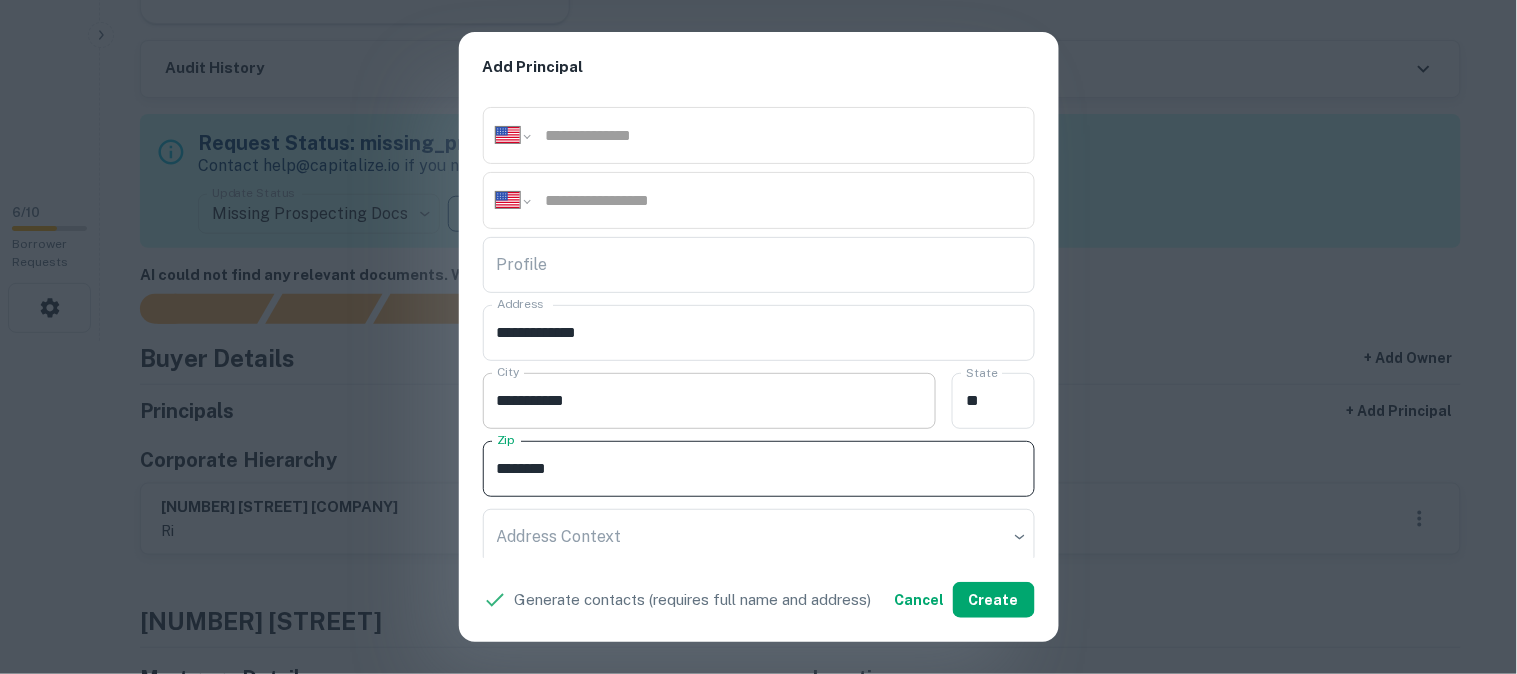 type on "*****" 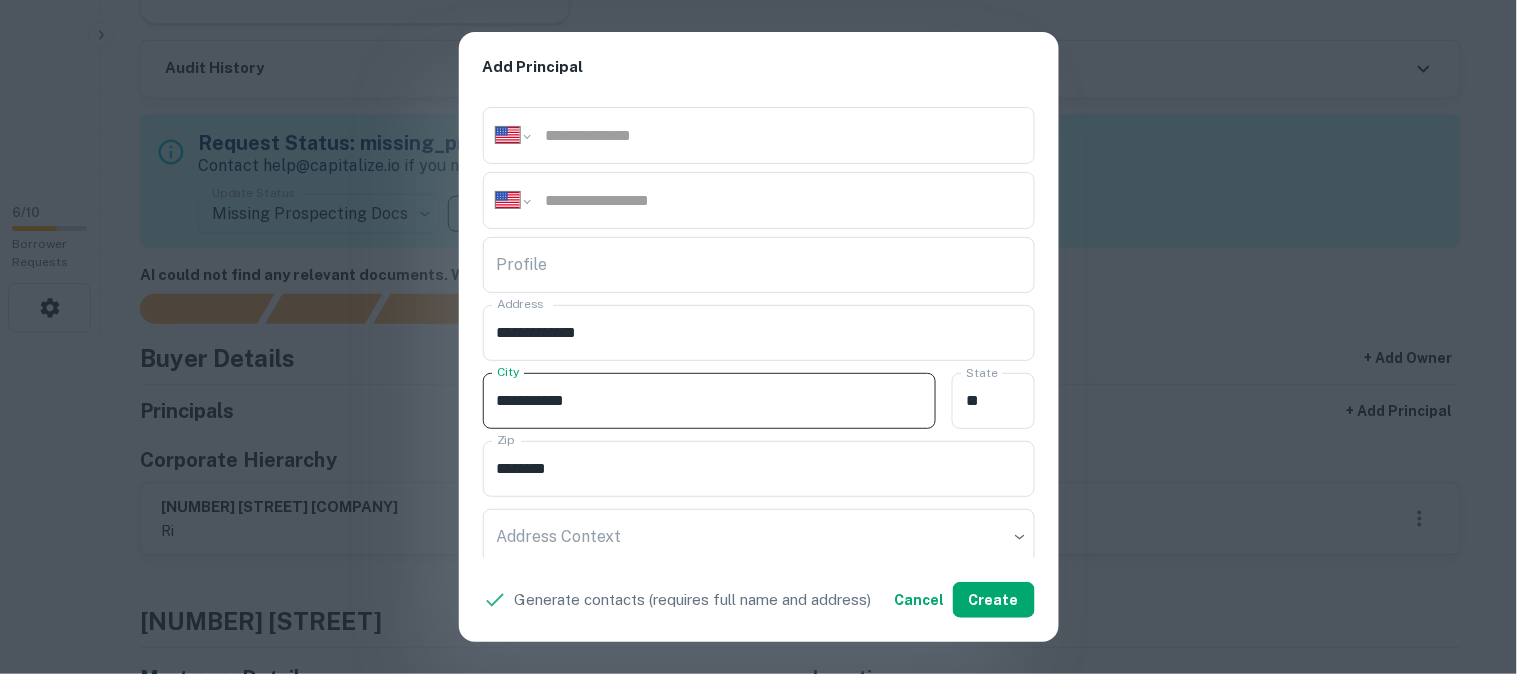 click on "********" at bounding box center [710, 401] 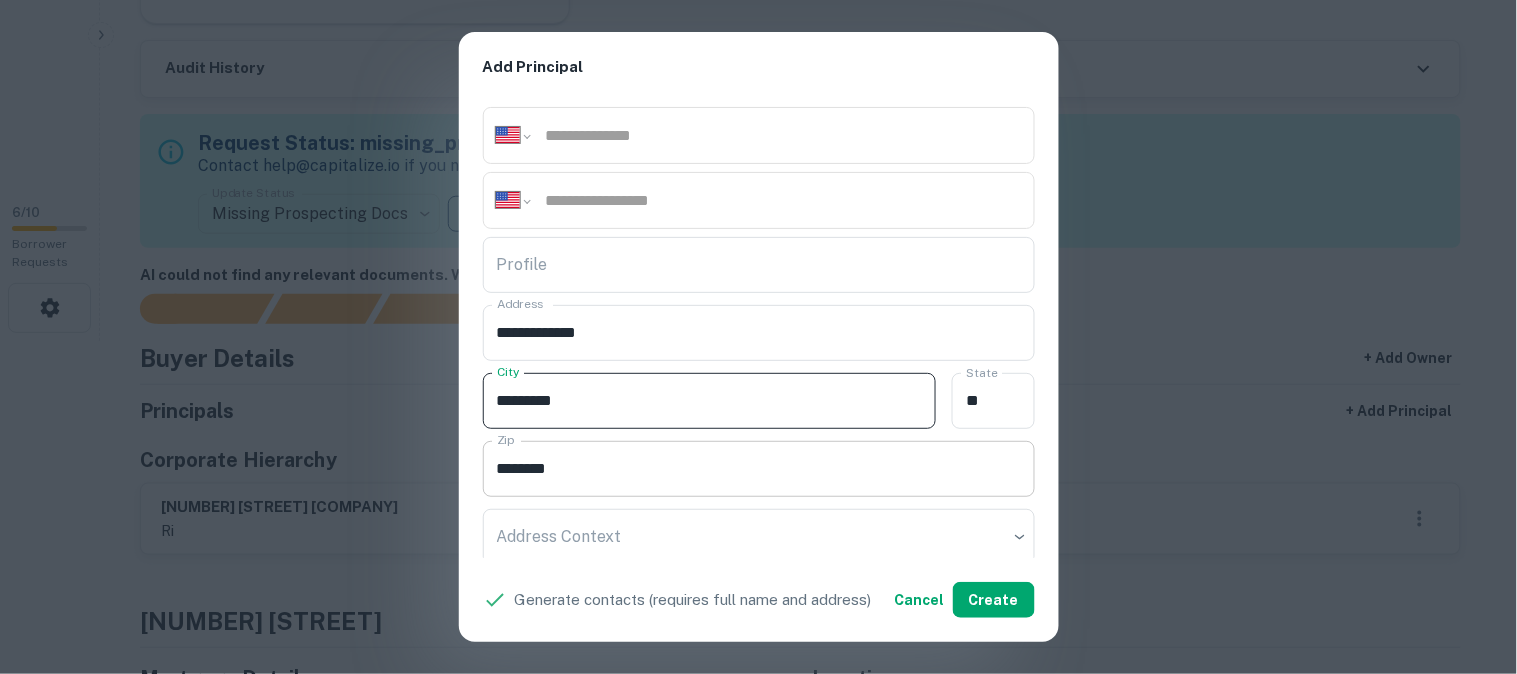 type on "*******" 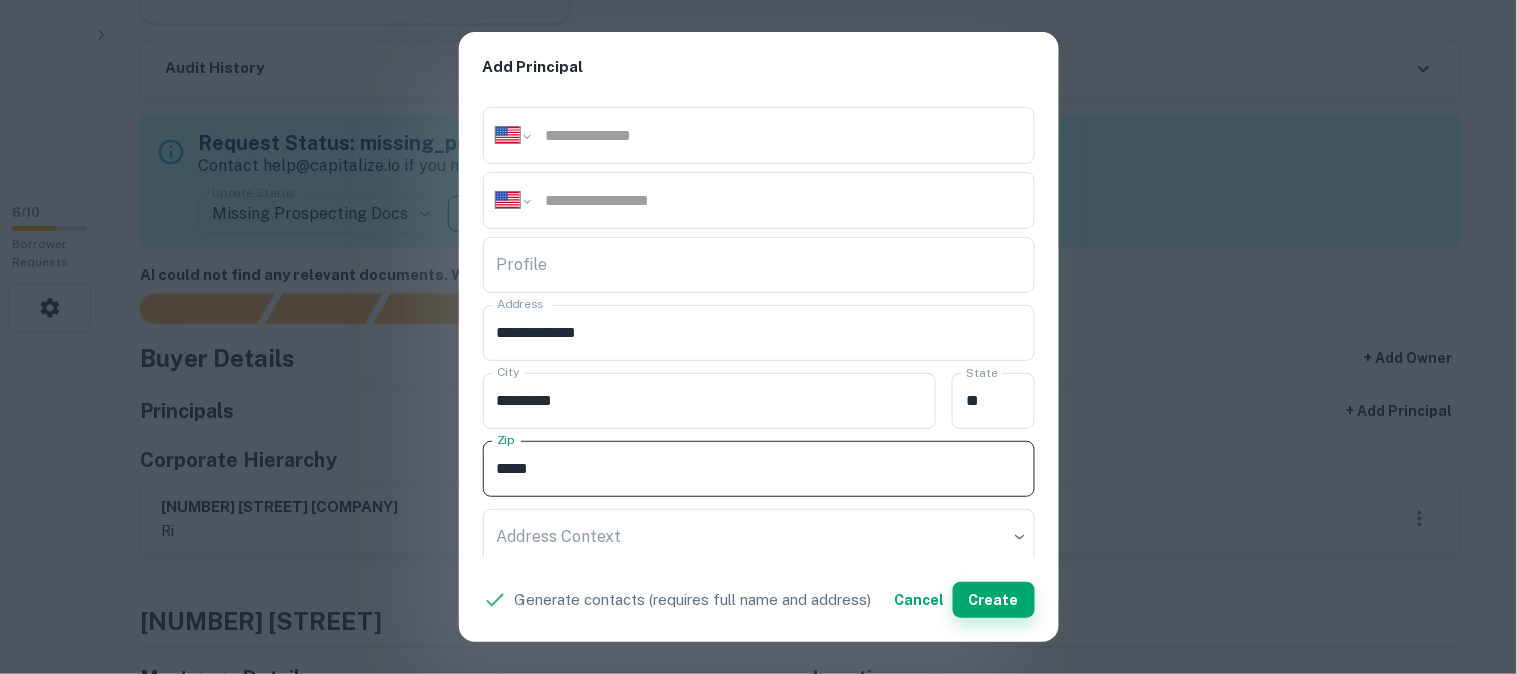 type on "*****" 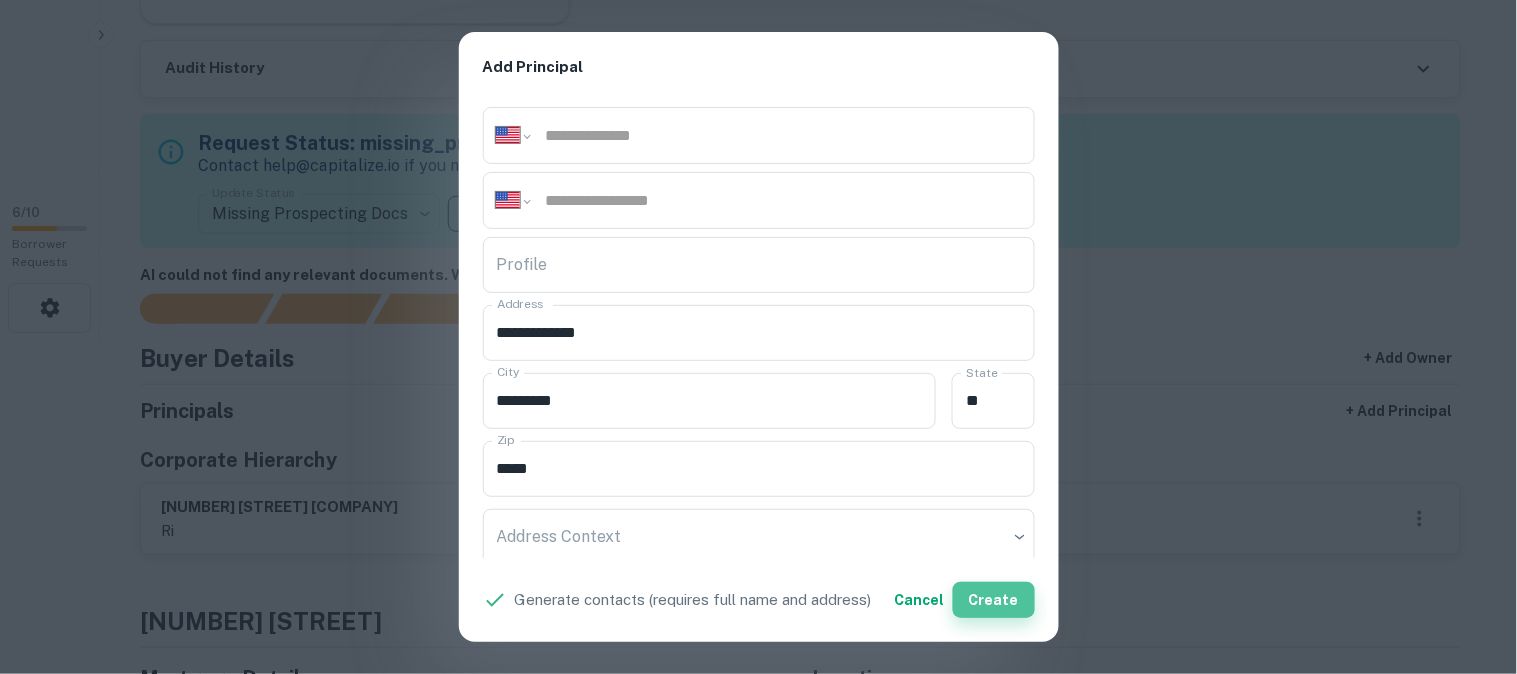 click on "Create" at bounding box center (994, 600) 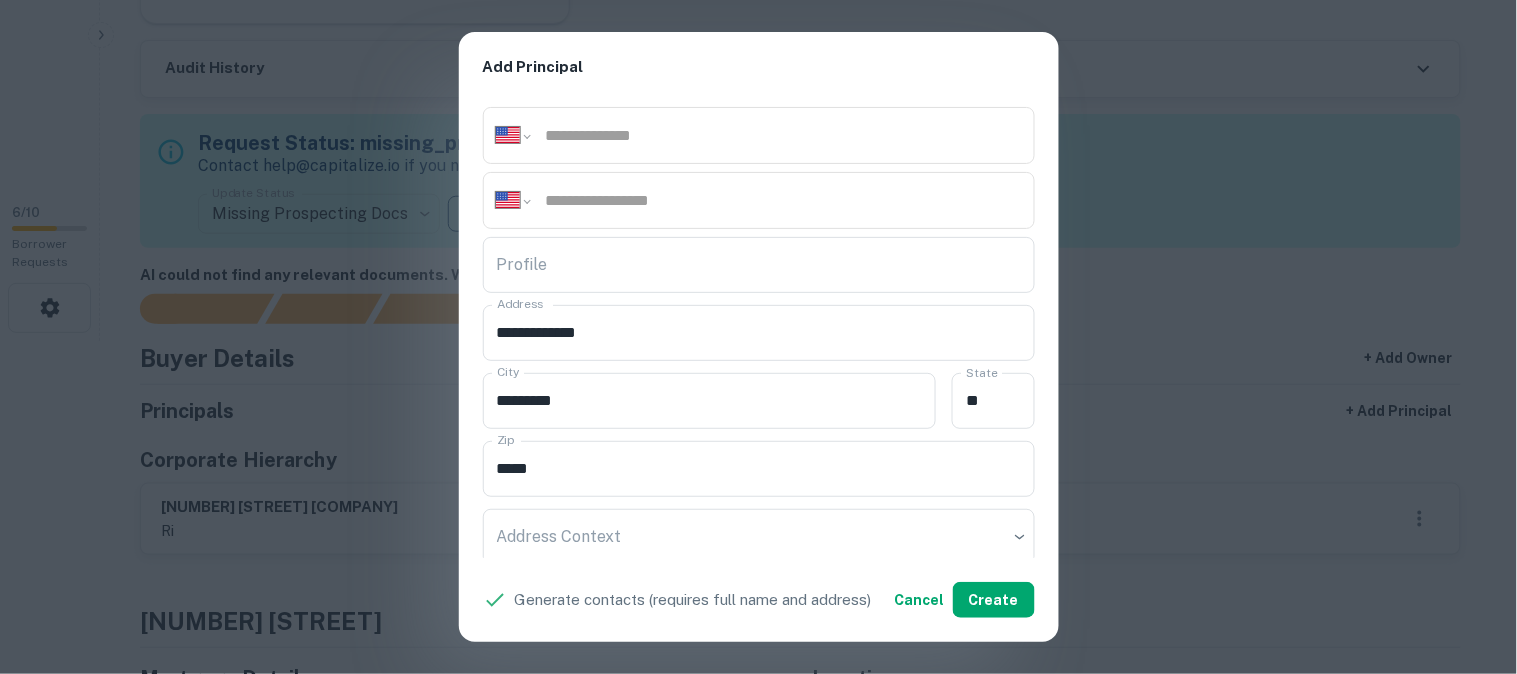 click on "**********" at bounding box center [758, 337] 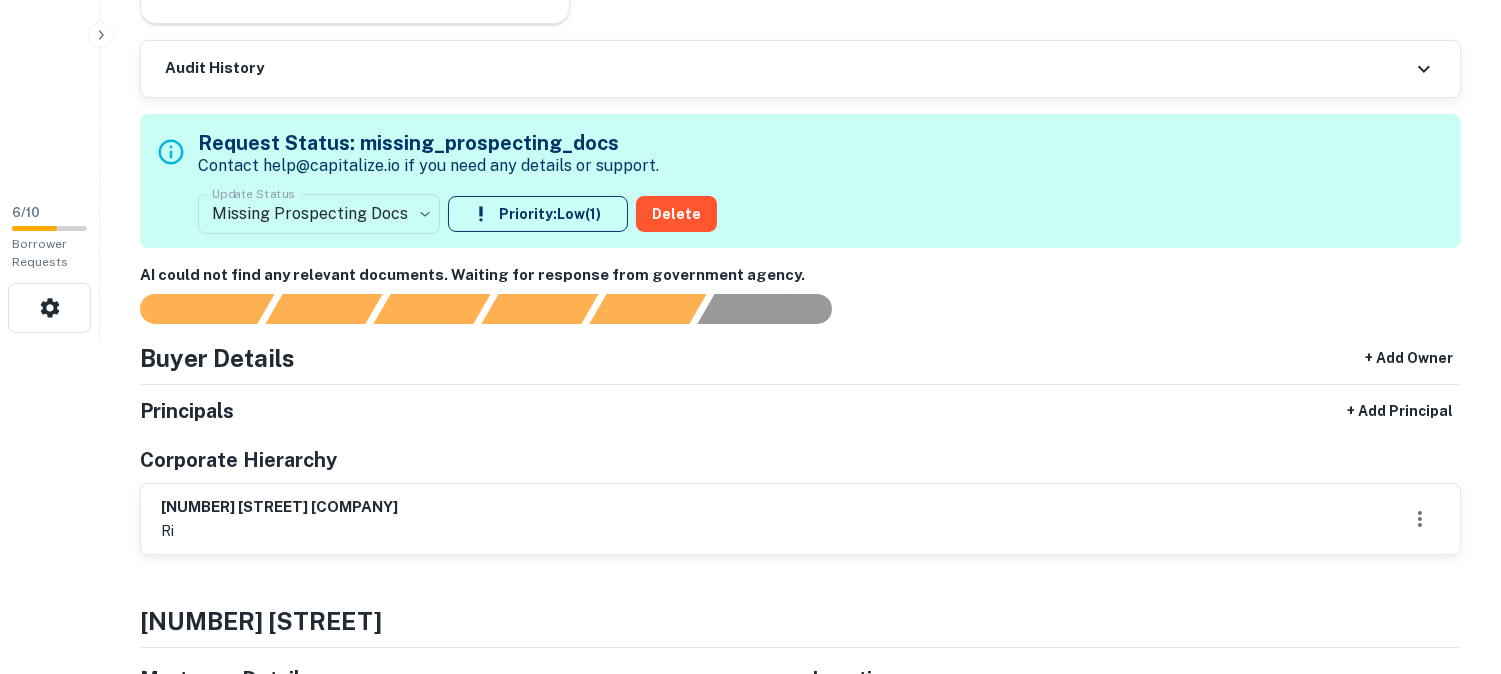 click on "**********" at bounding box center [750, 4] 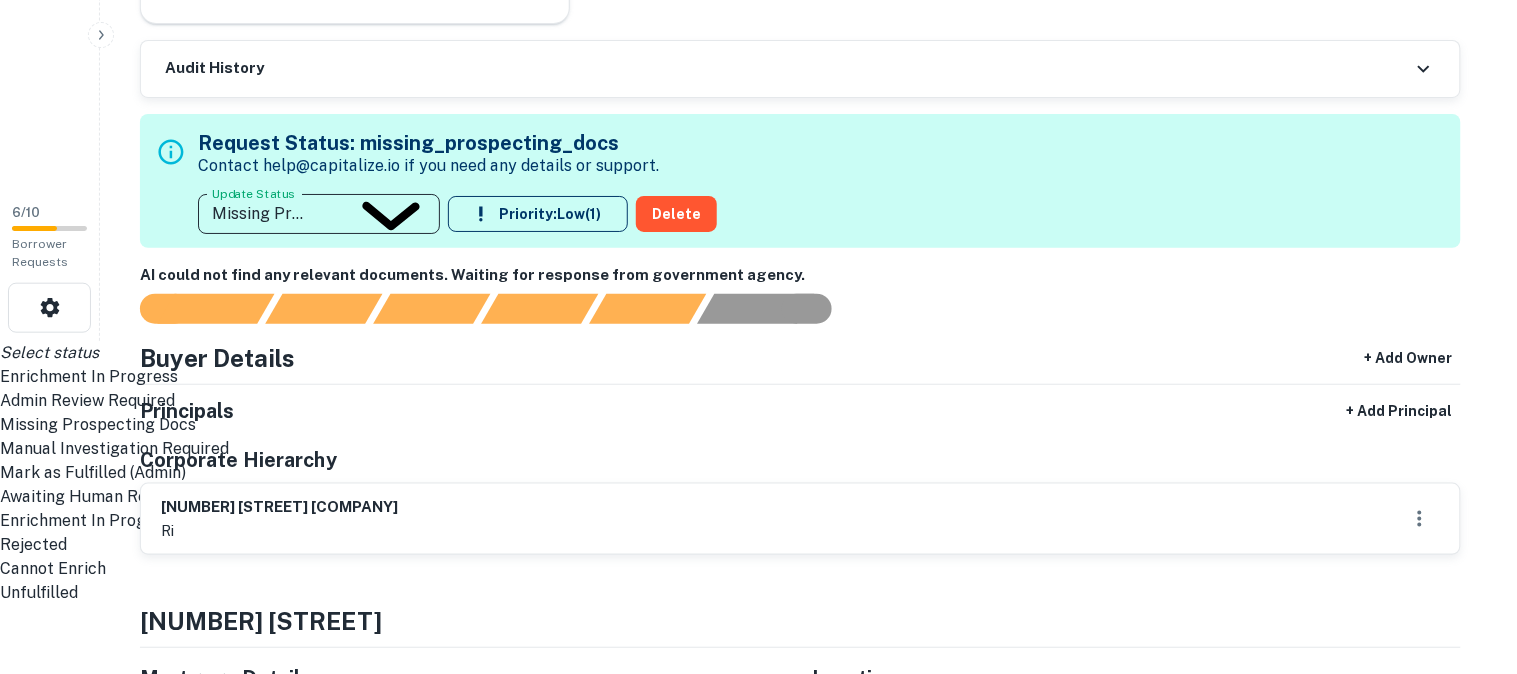 click on "Admin Review Required" at bounding box center (750, 401) 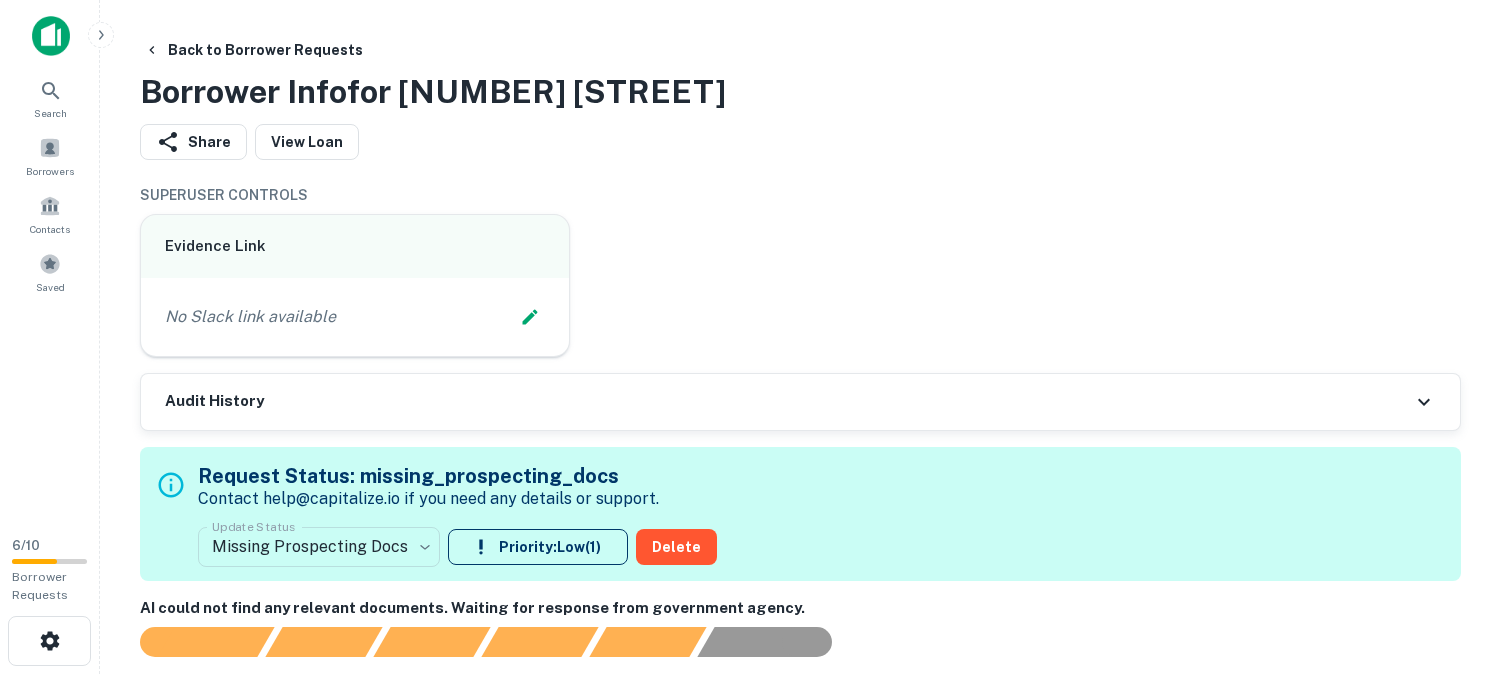 scroll, scrollTop: 0, scrollLeft: 0, axis: both 